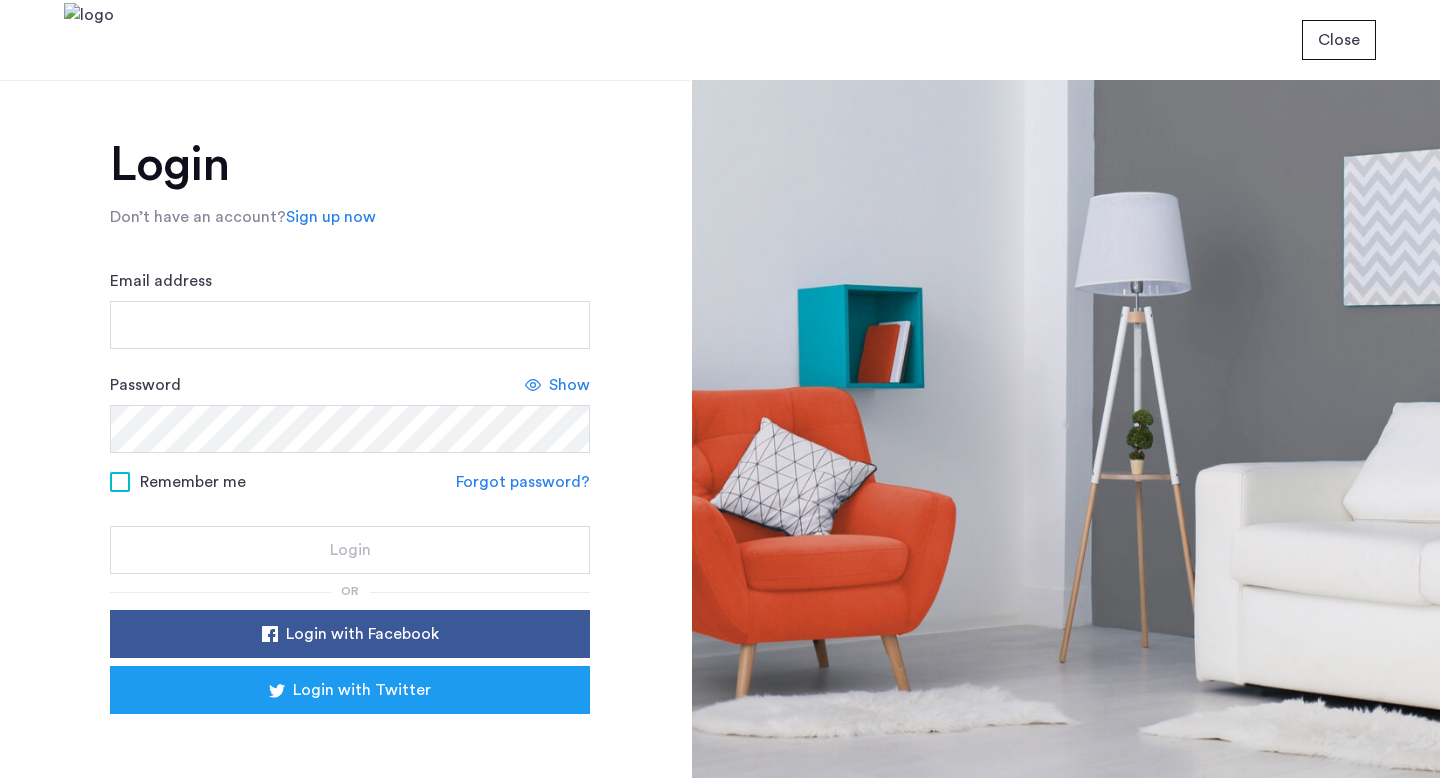scroll, scrollTop: 0, scrollLeft: 0, axis: both 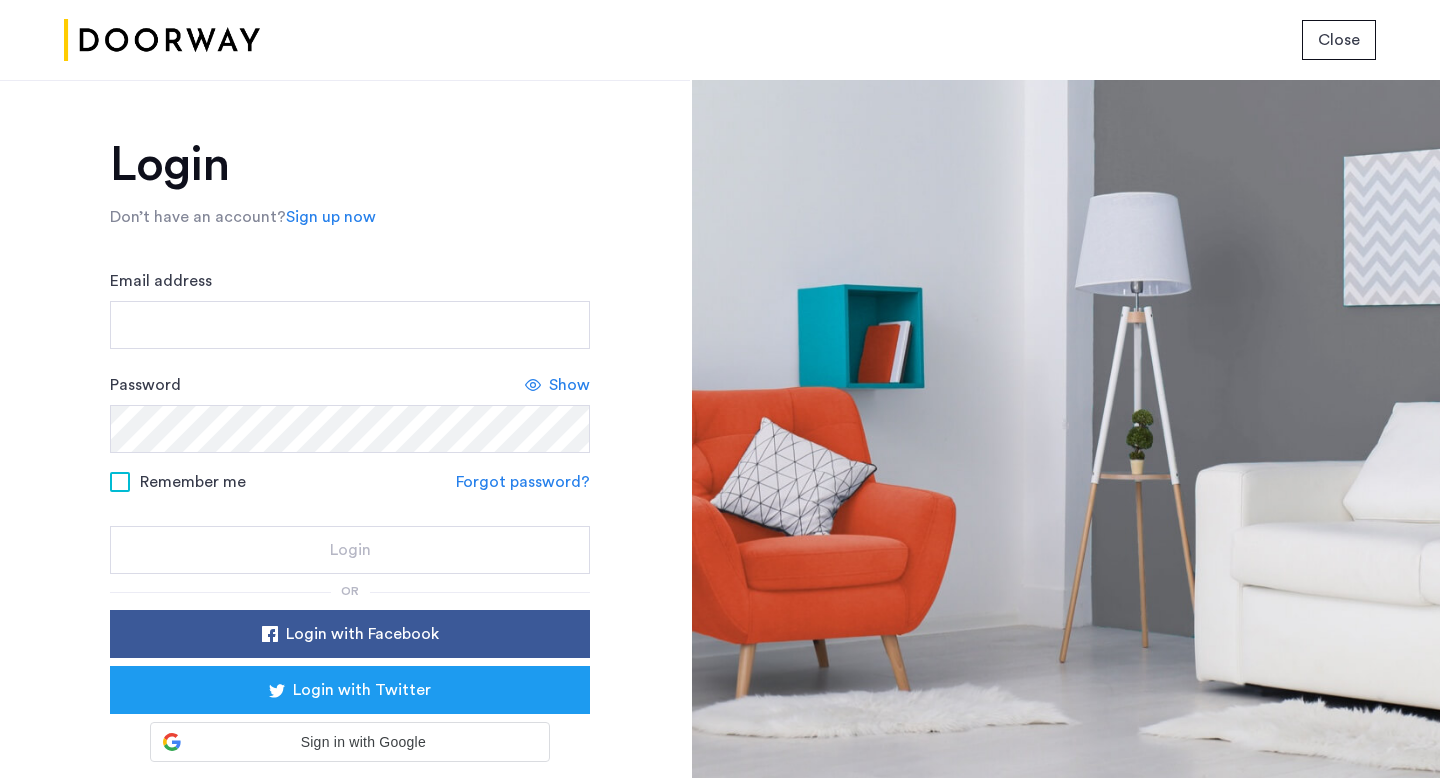 click on "Email address Password Show Remember me Forgot password? Login" 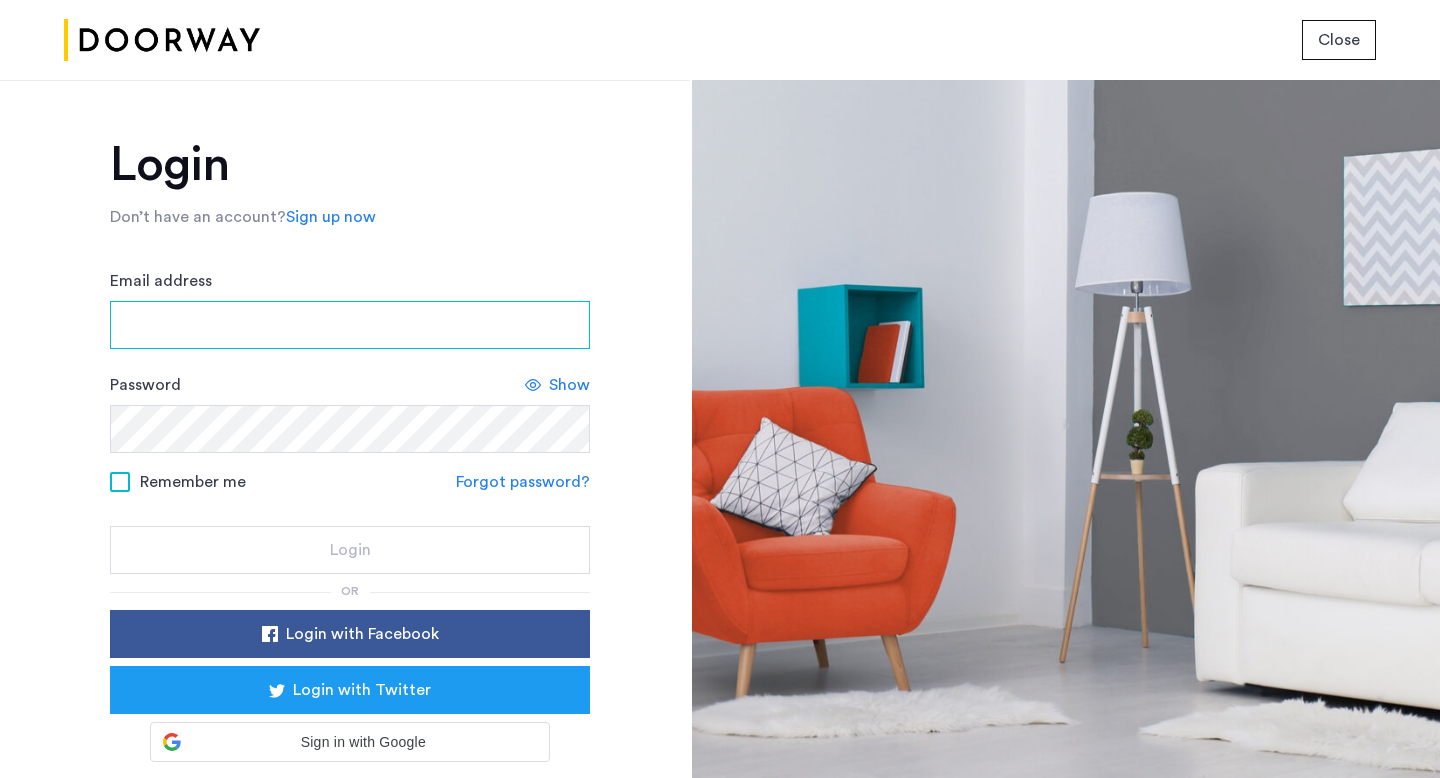 scroll, scrollTop: 0, scrollLeft: 0, axis: both 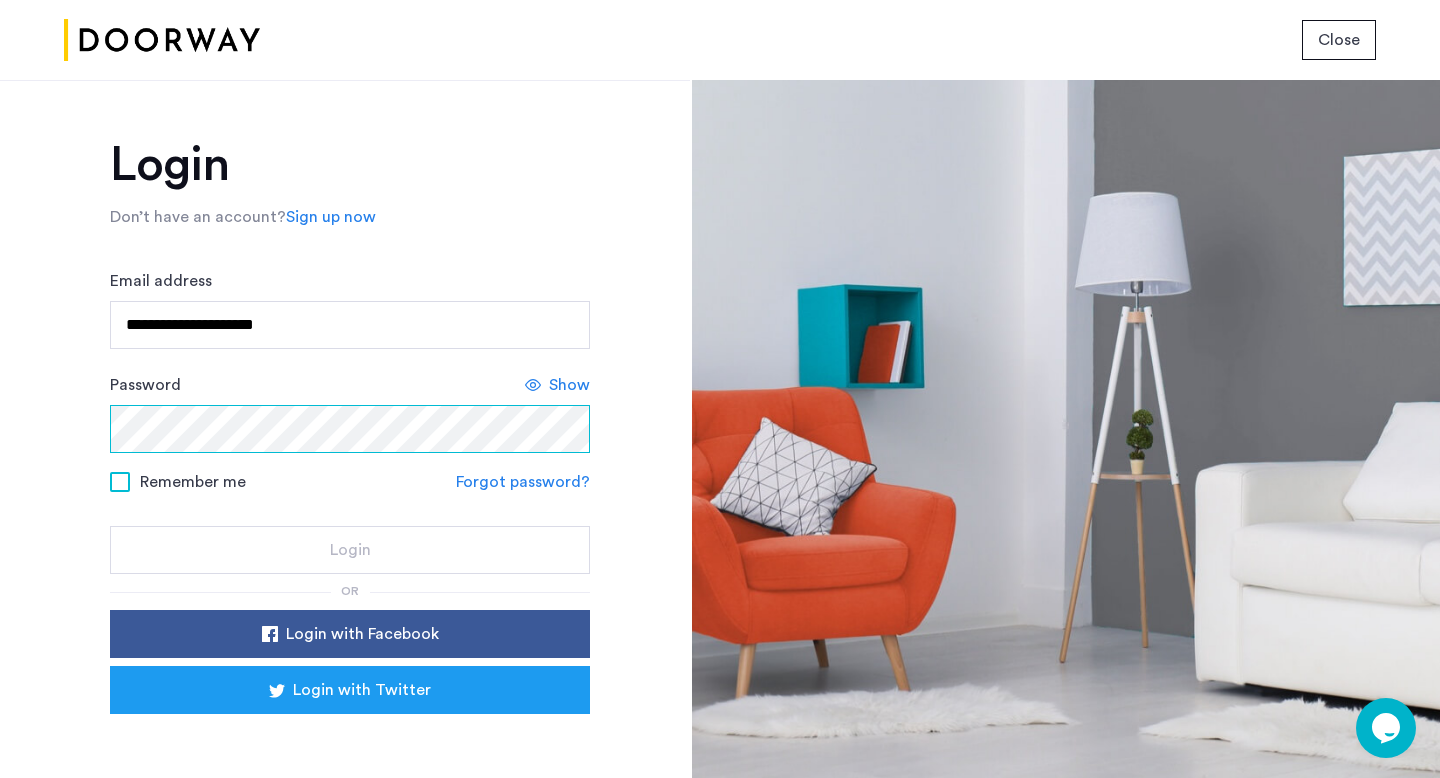 click on "Password Show" 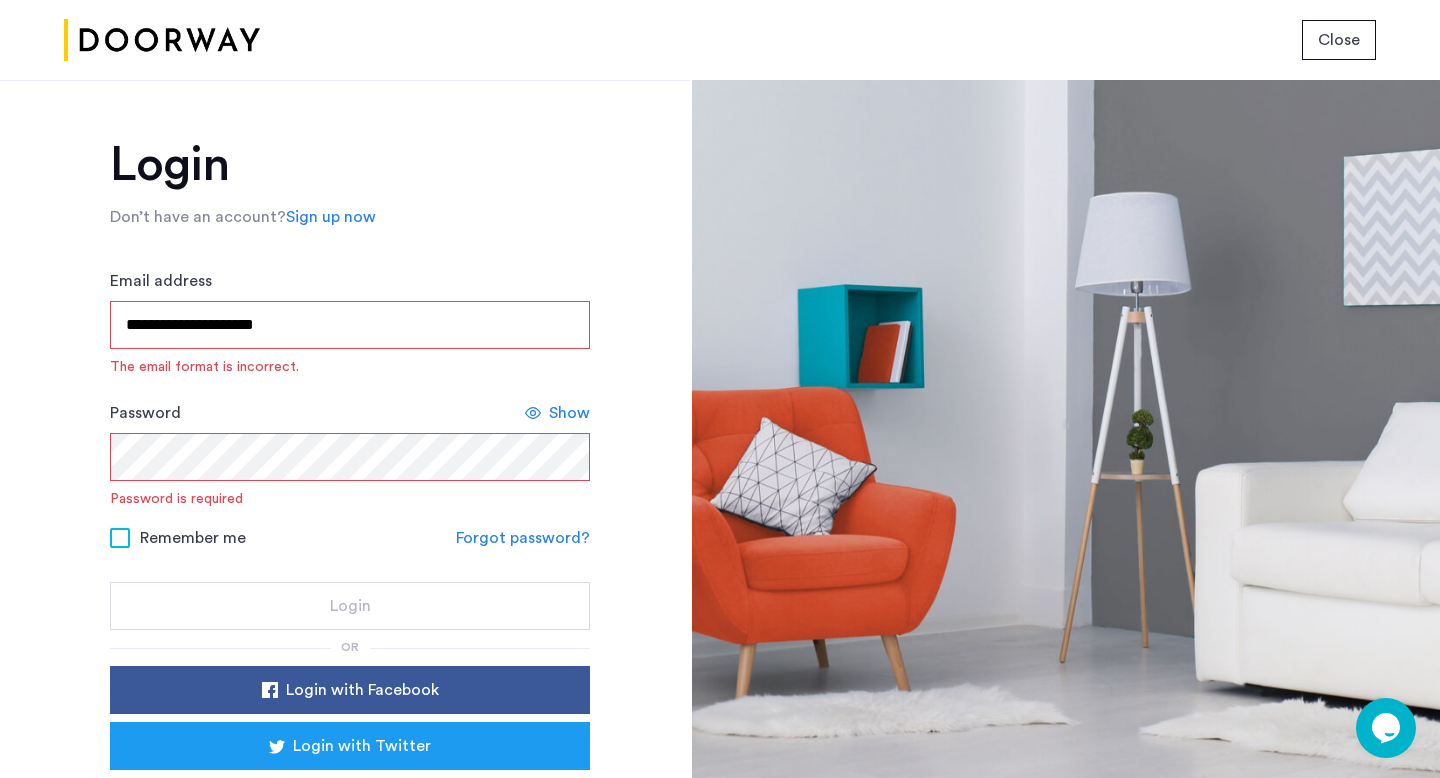 click on "**********" at bounding box center (350, 325) 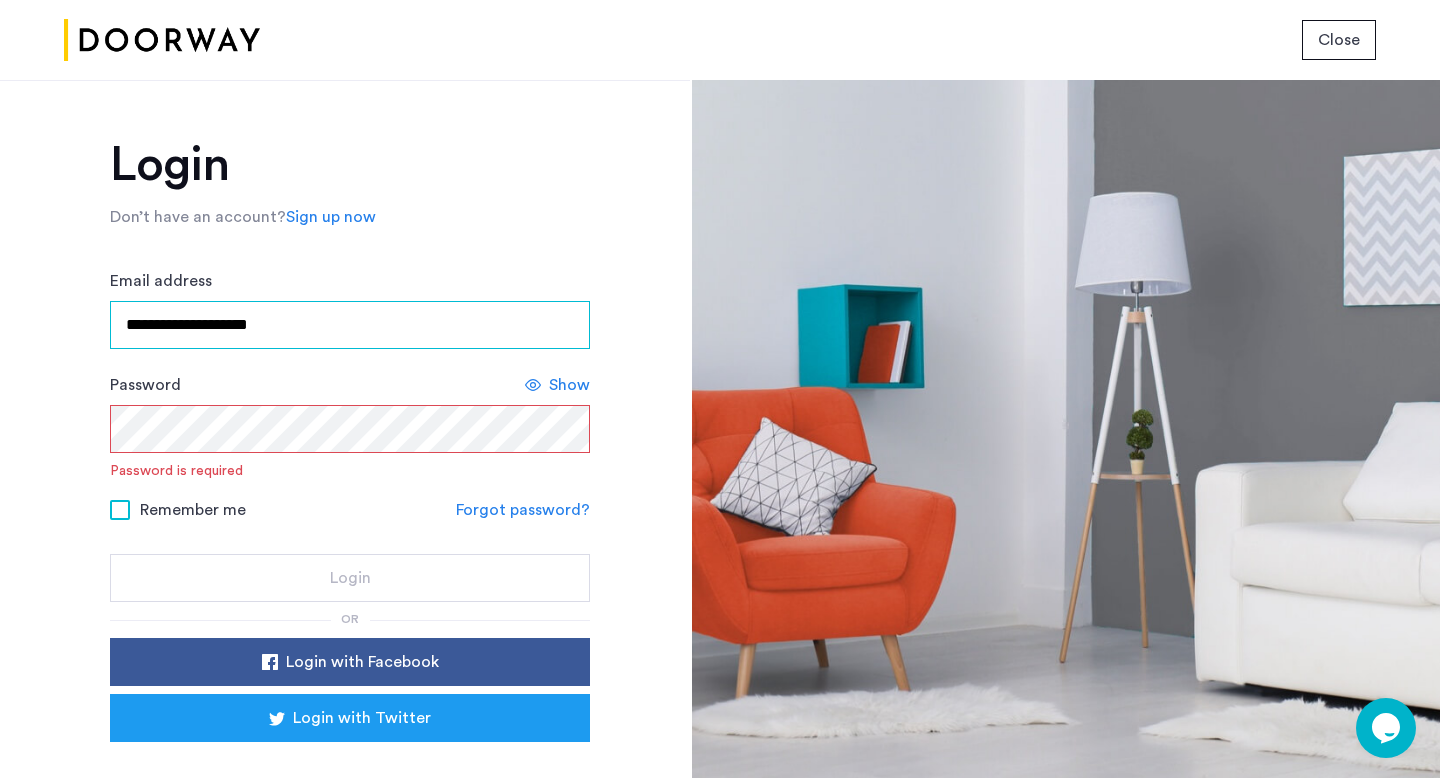 type on "**********" 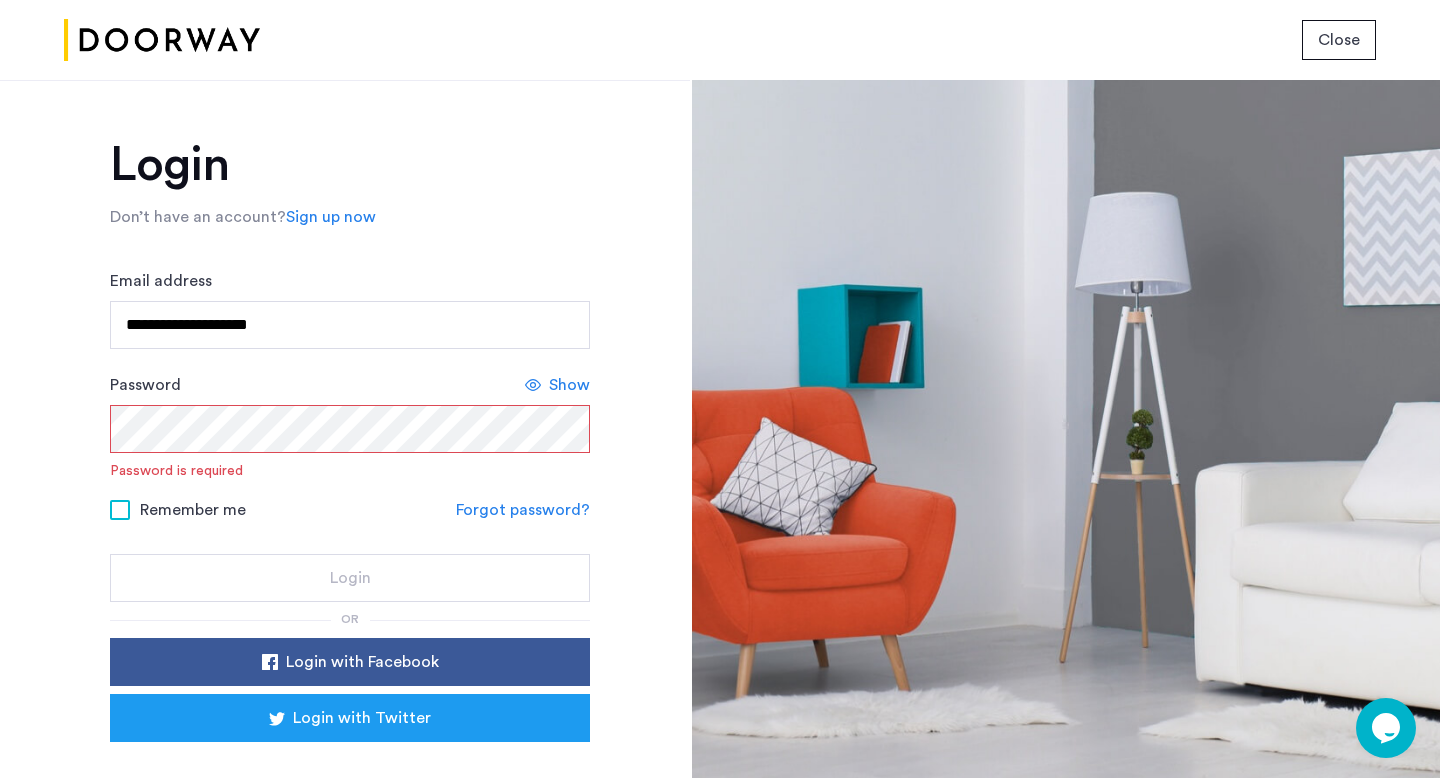 click on "**********" 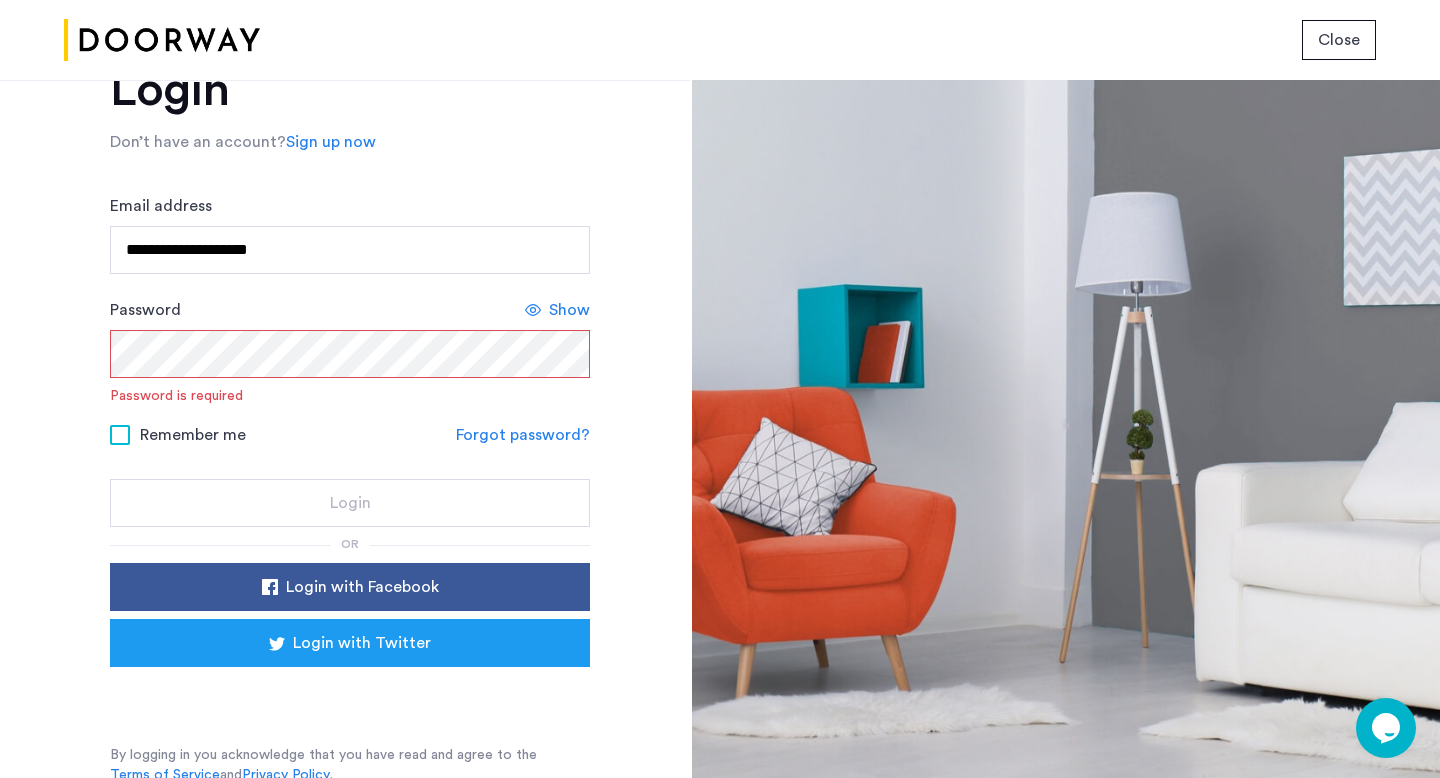 scroll, scrollTop: 82, scrollLeft: 0, axis: vertical 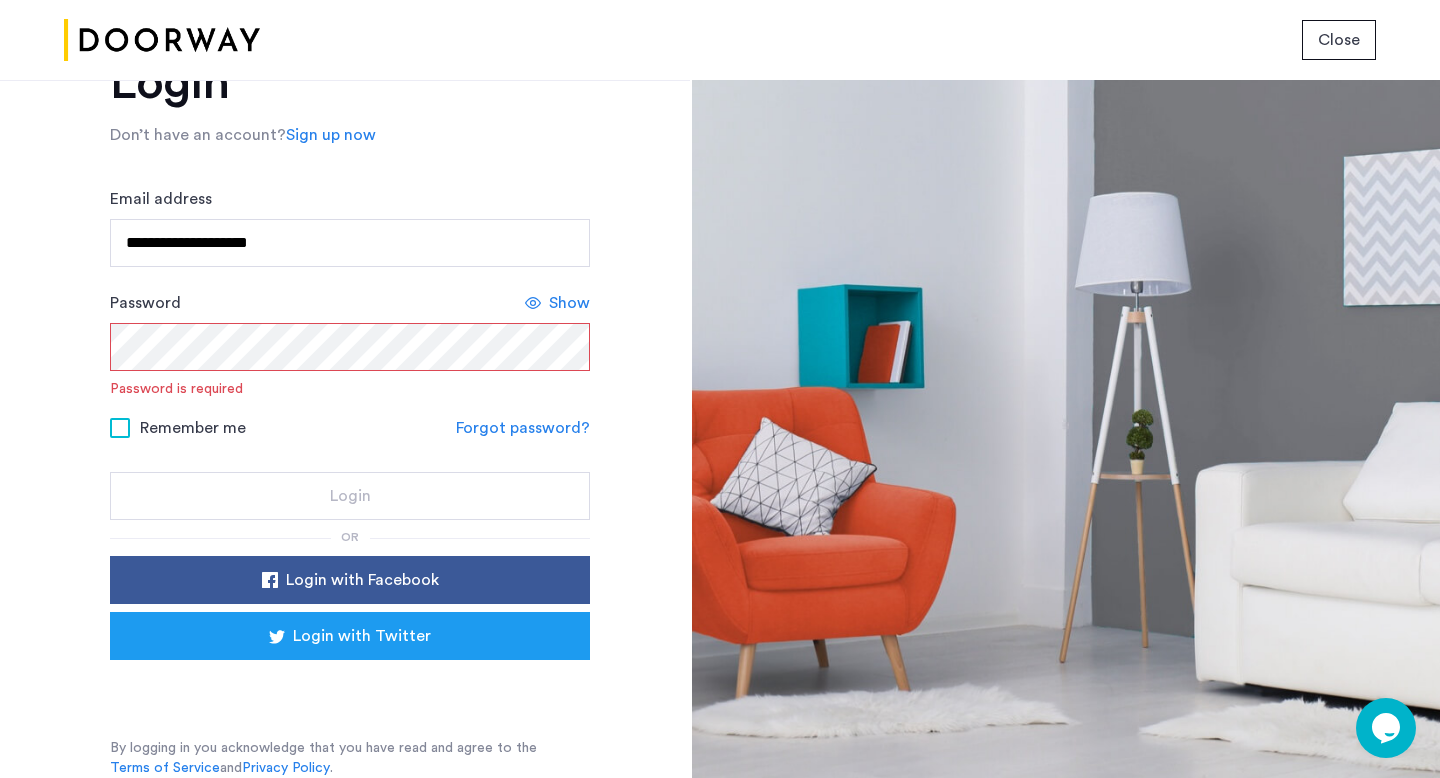 click on "**********" 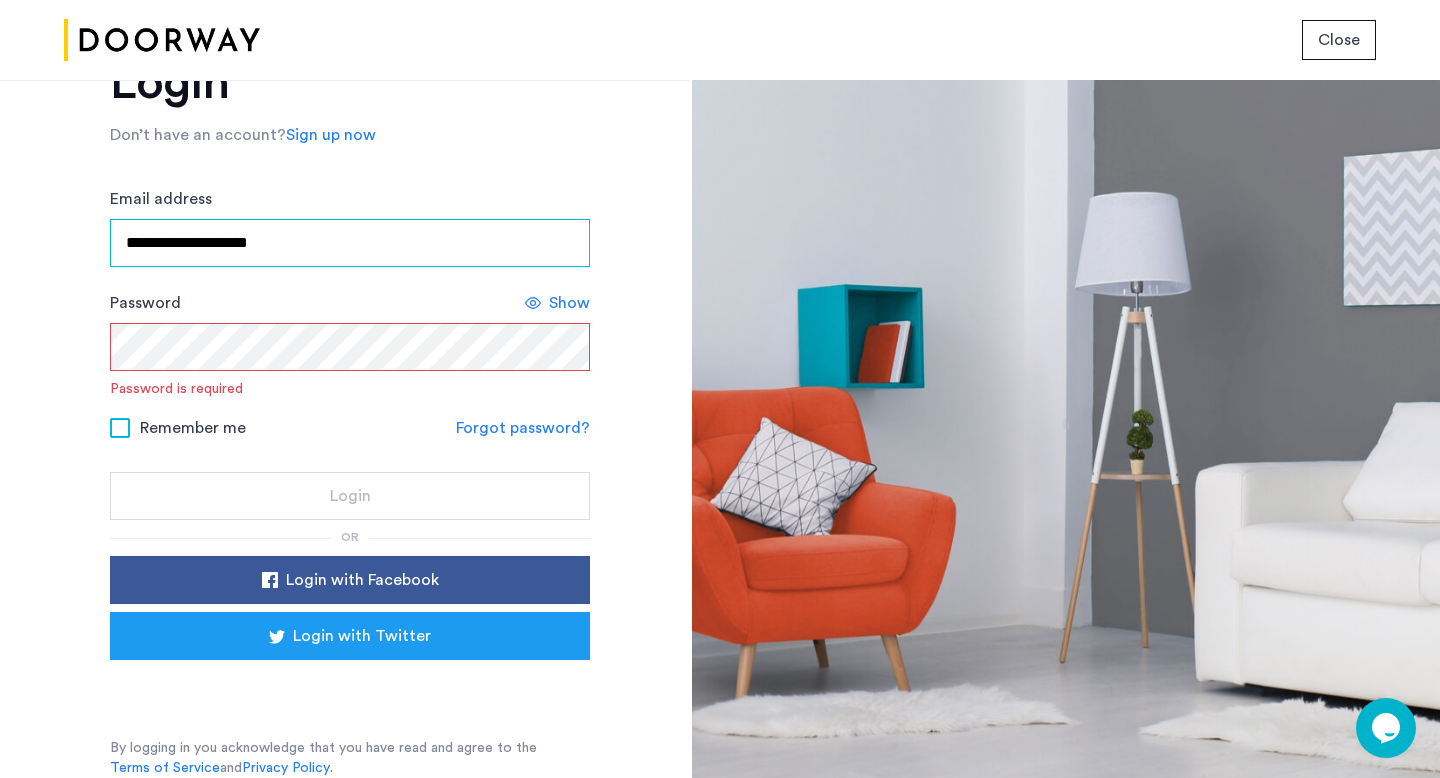 click on "**********" at bounding box center [350, 243] 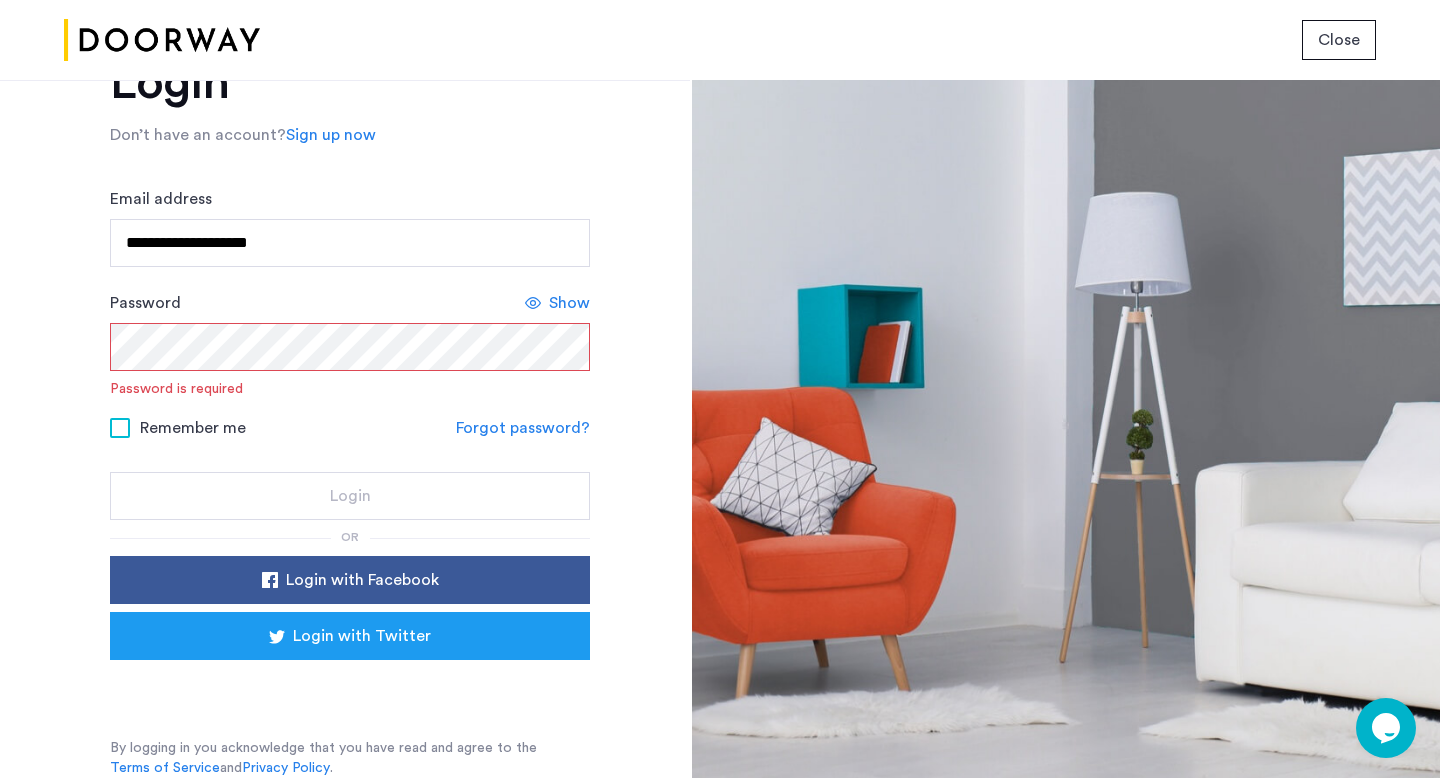 click on "**********" 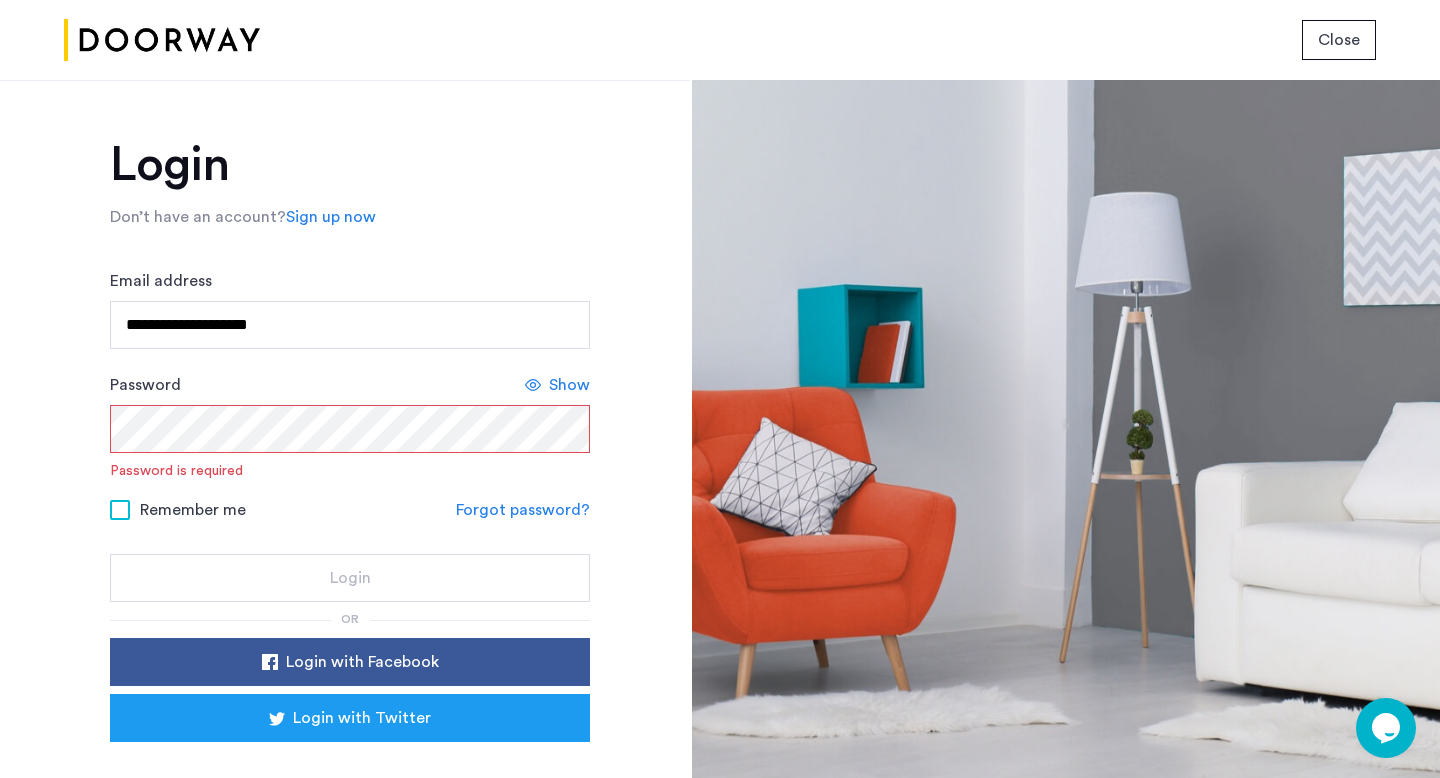 click on "Close" 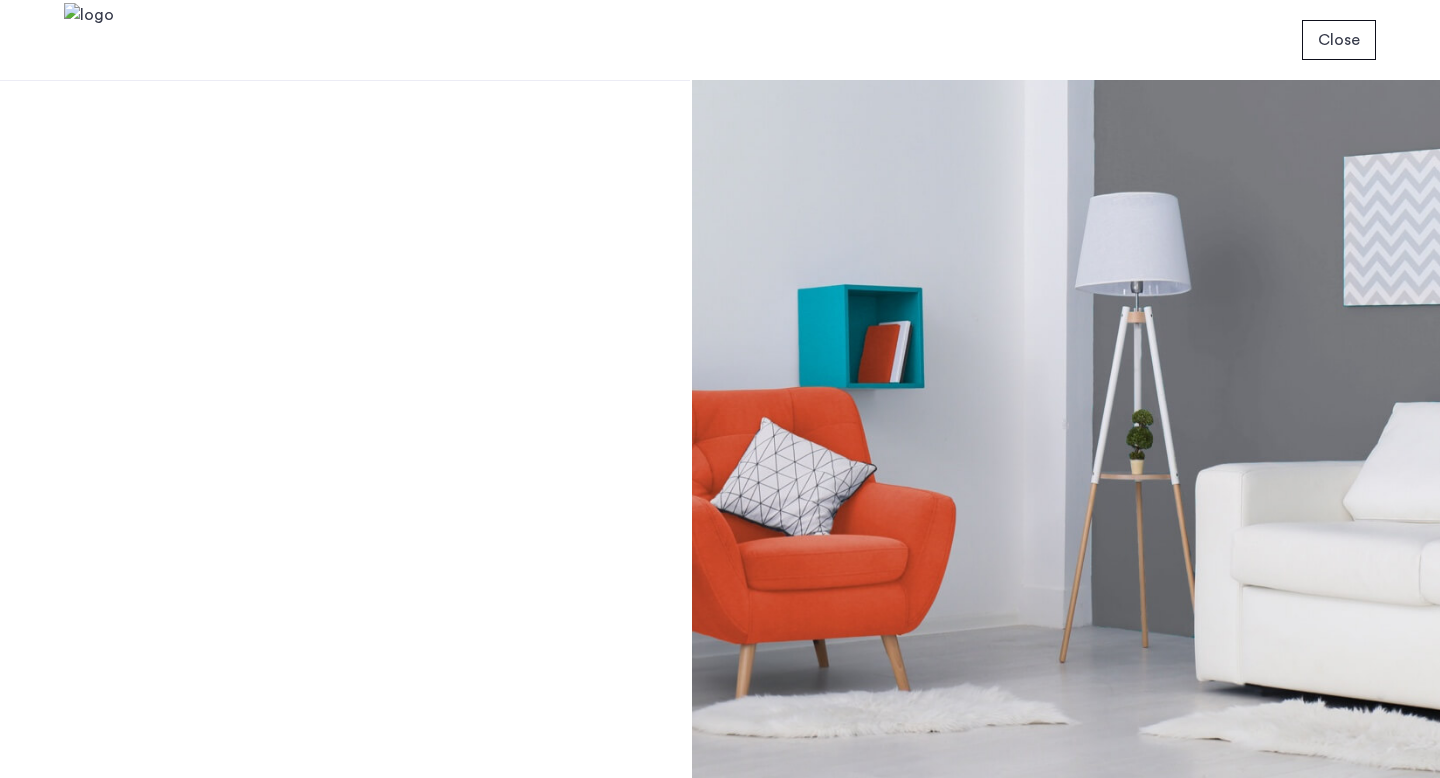 scroll, scrollTop: 0, scrollLeft: 0, axis: both 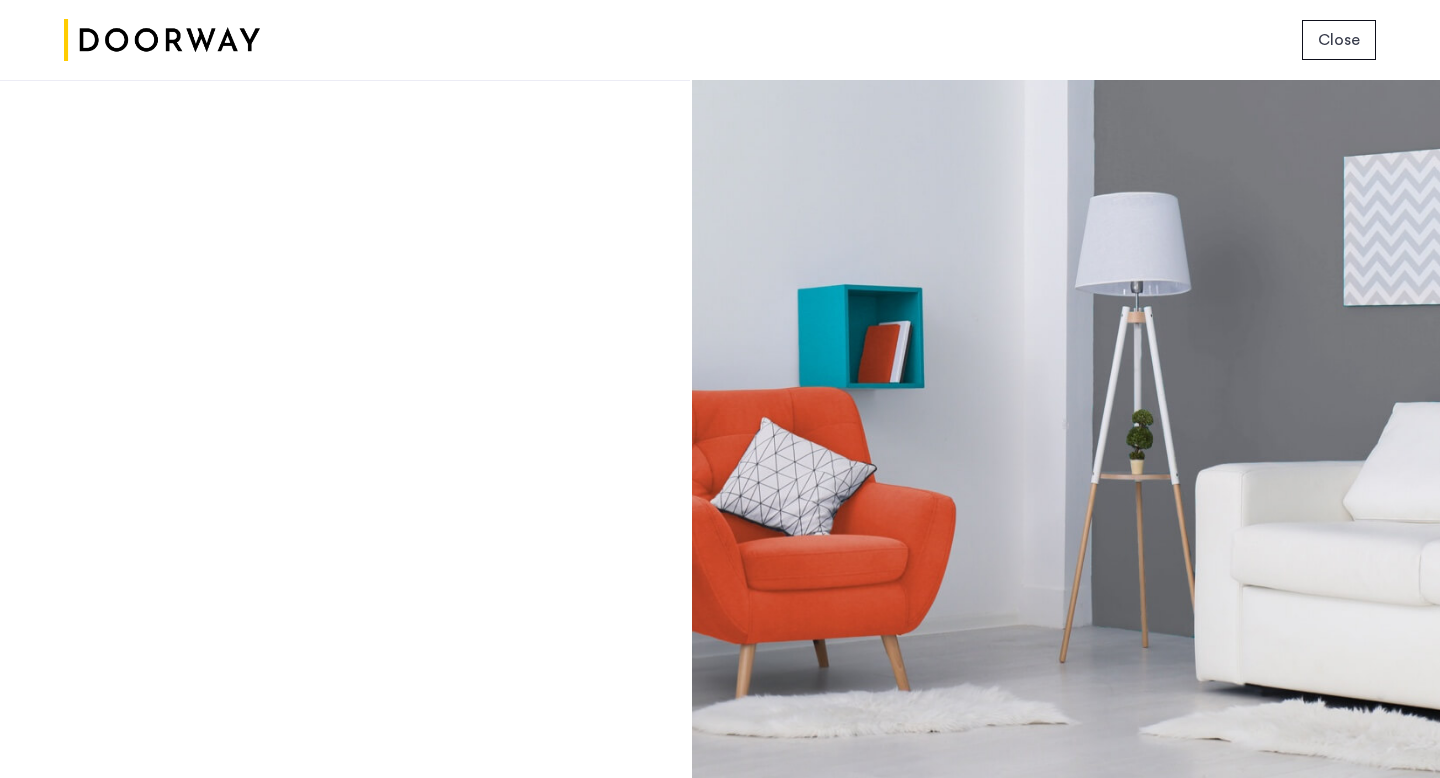 click 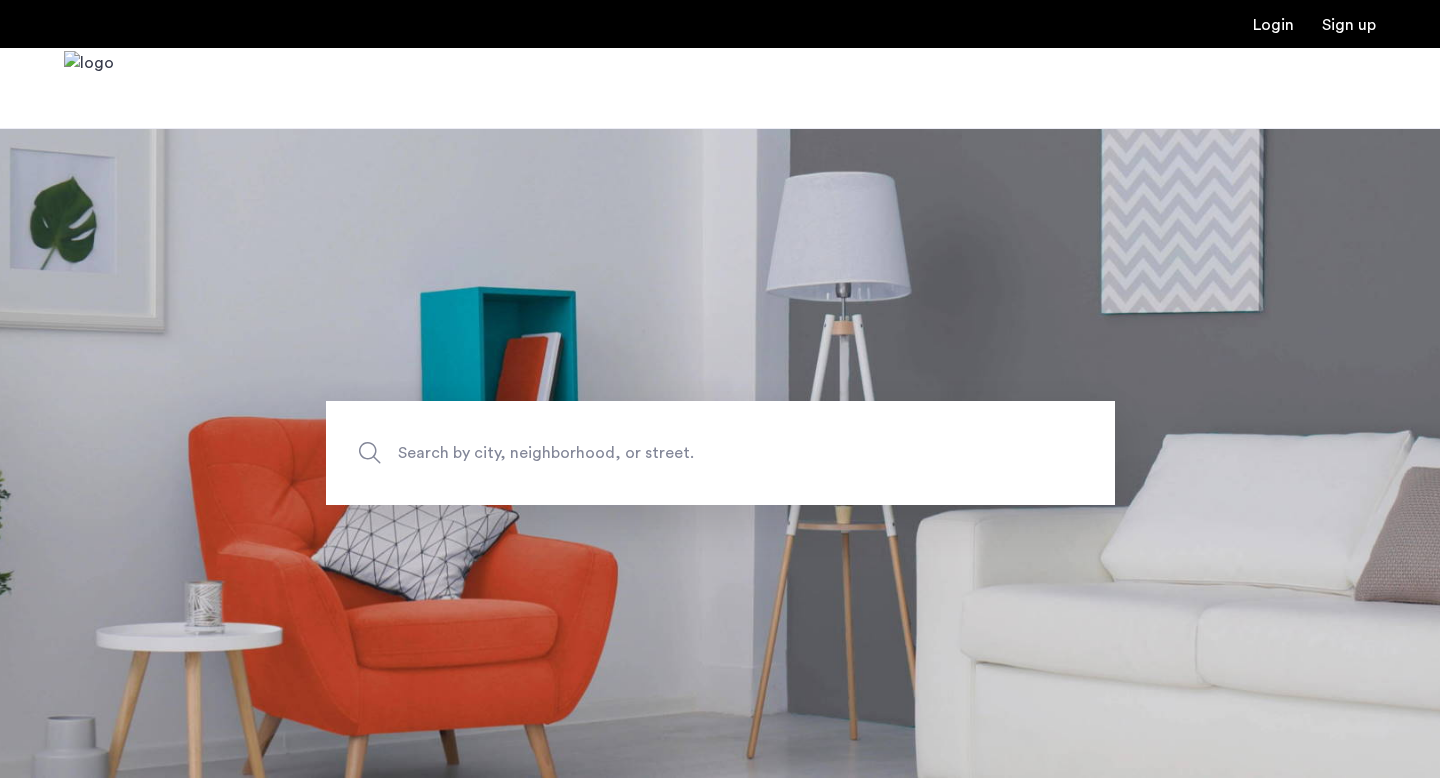 scroll, scrollTop: 0, scrollLeft: 0, axis: both 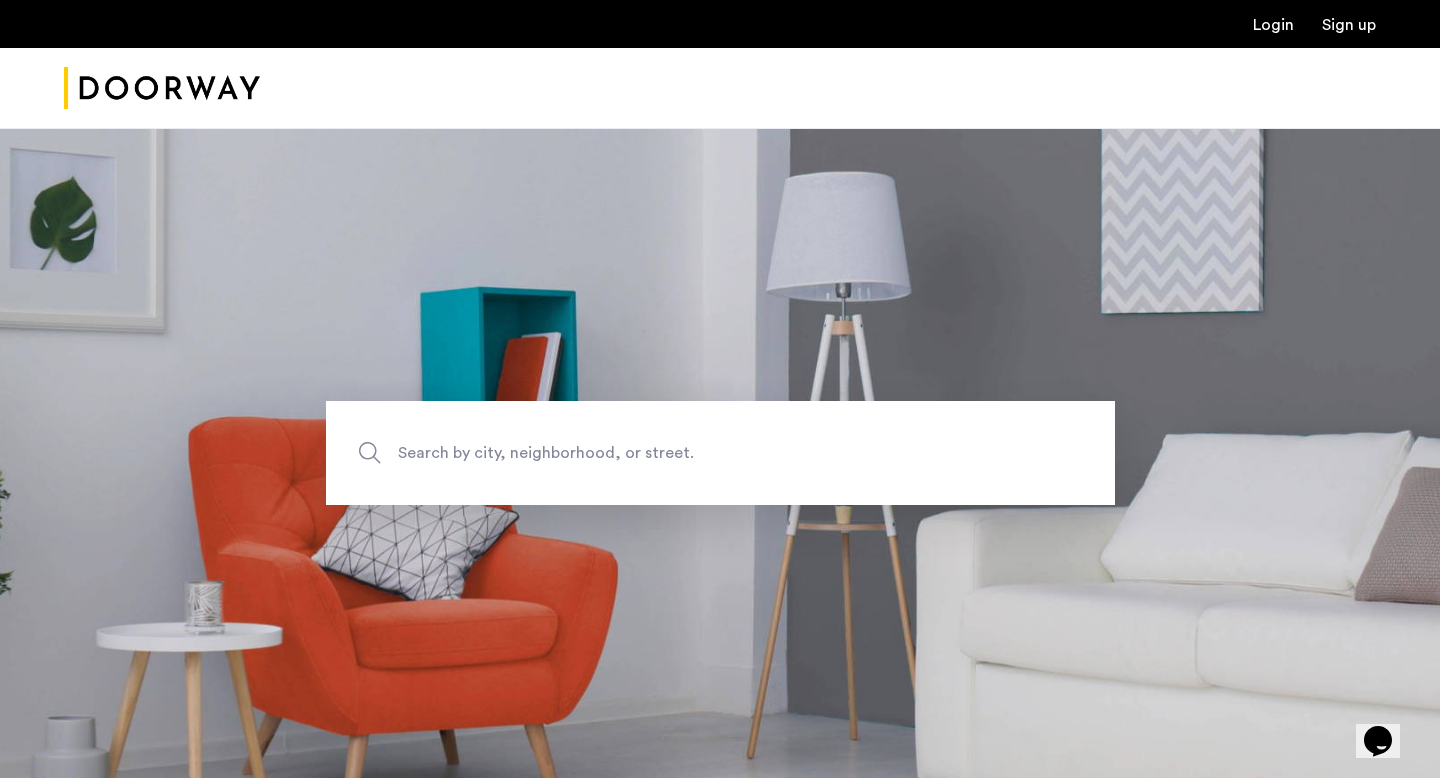 click on "Login" at bounding box center (1273, 25) 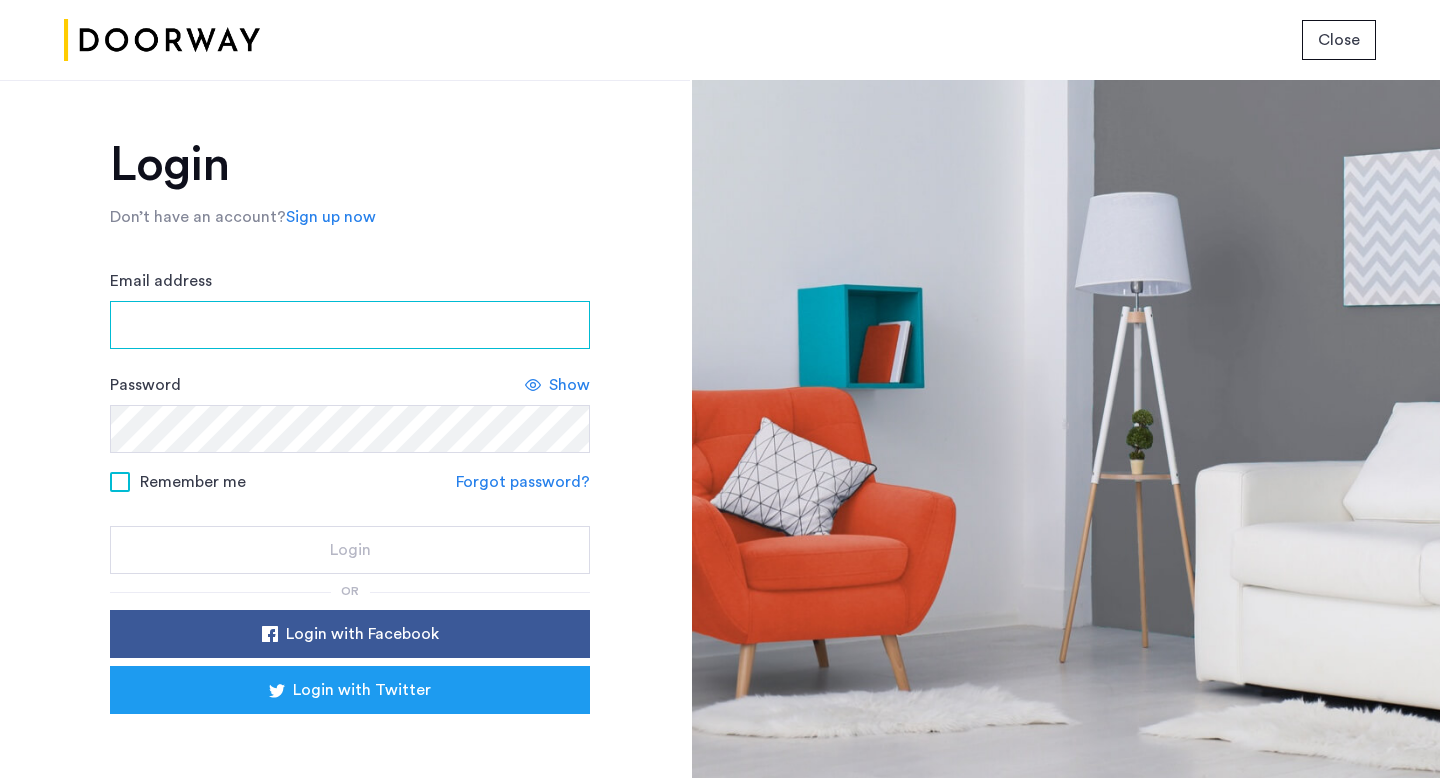 click on "Email address" at bounding box center (350, 325) 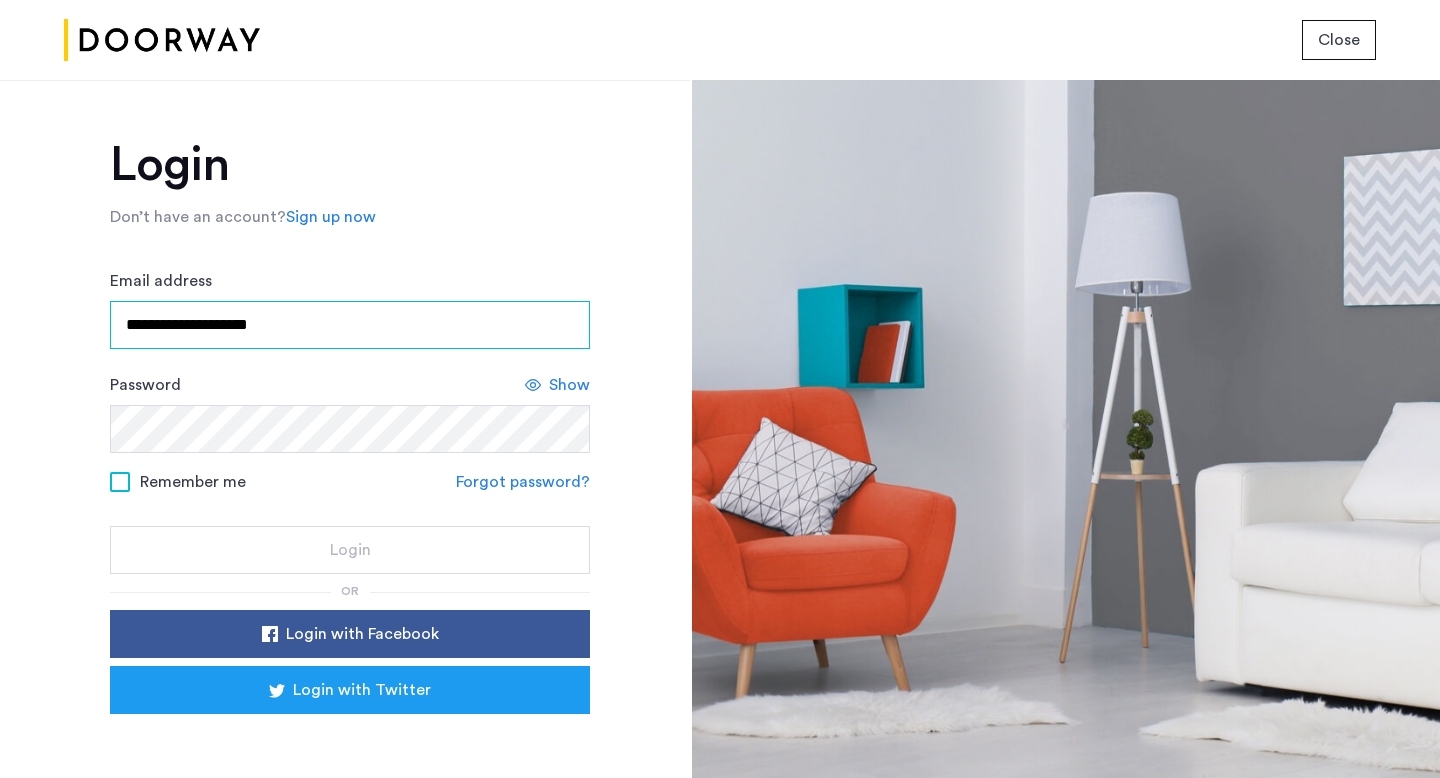 type on "**********" 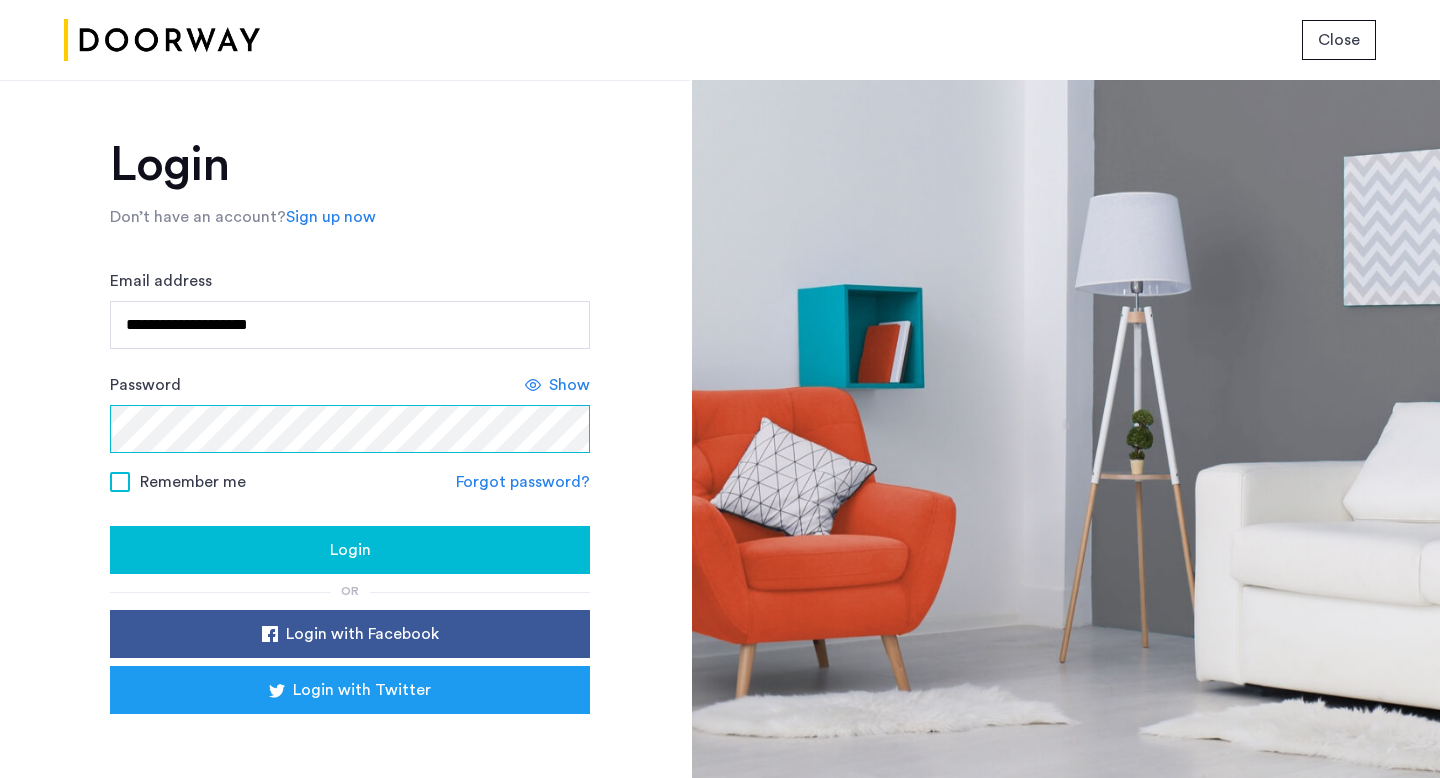 click on "Login" 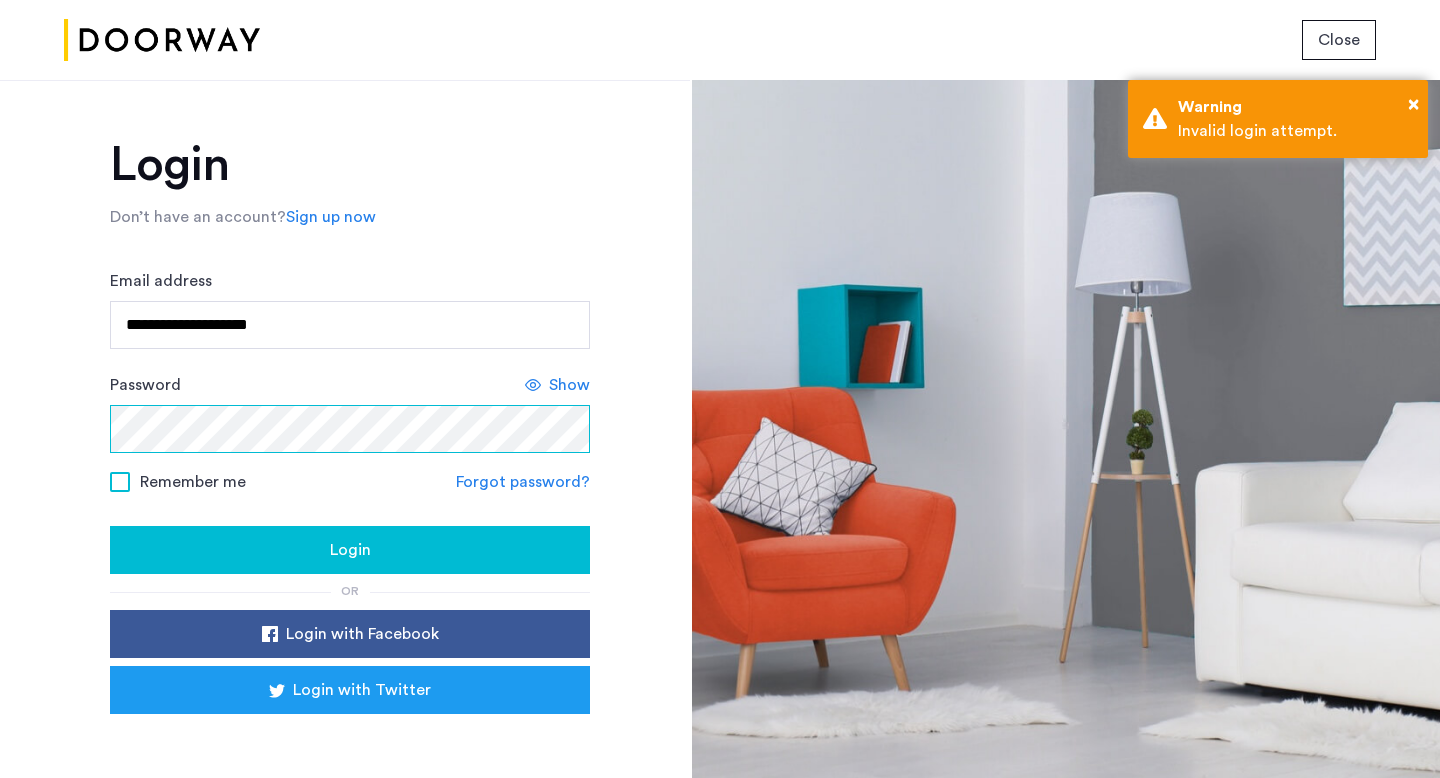scroll, scrollTop: 54, scrollLeft: 0, axis: vertical 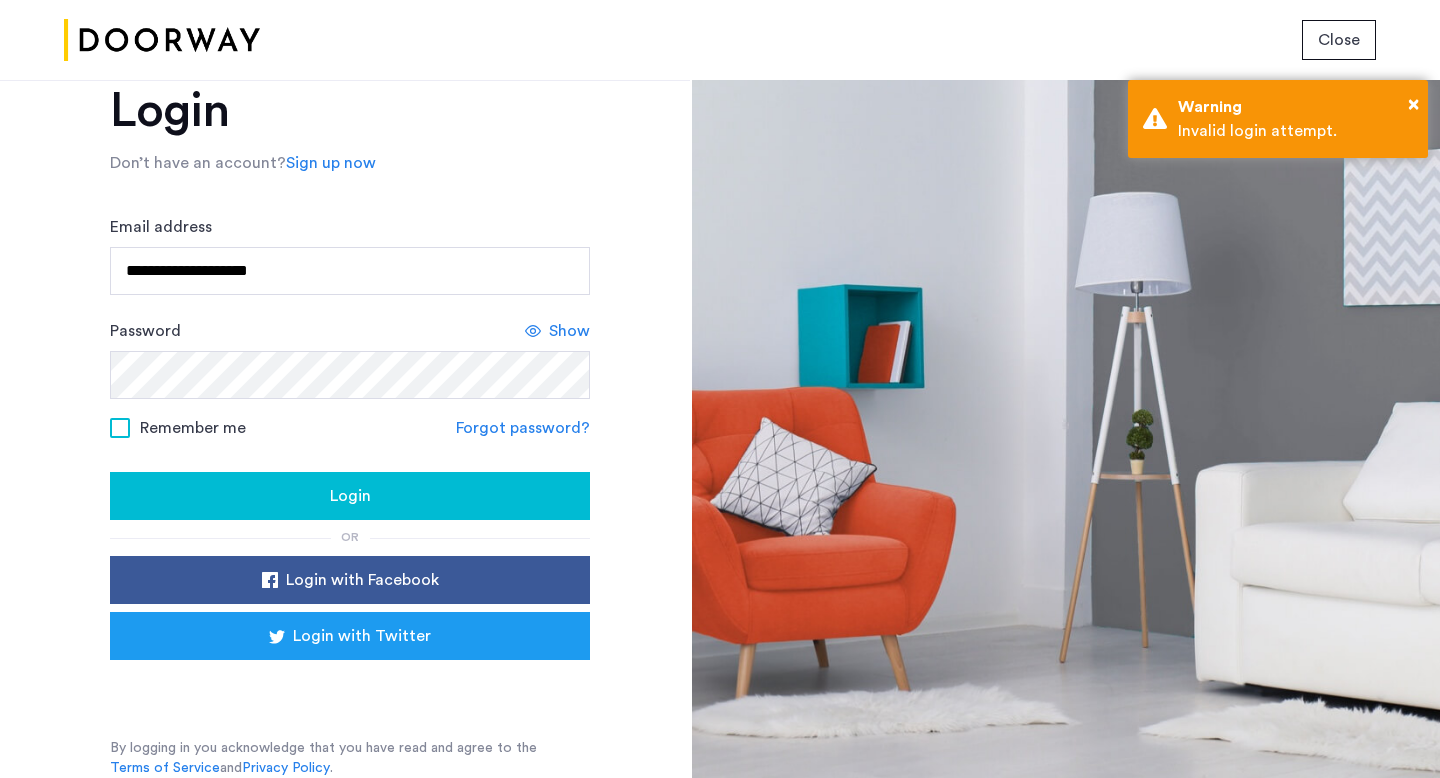 click on "Forgot password?" 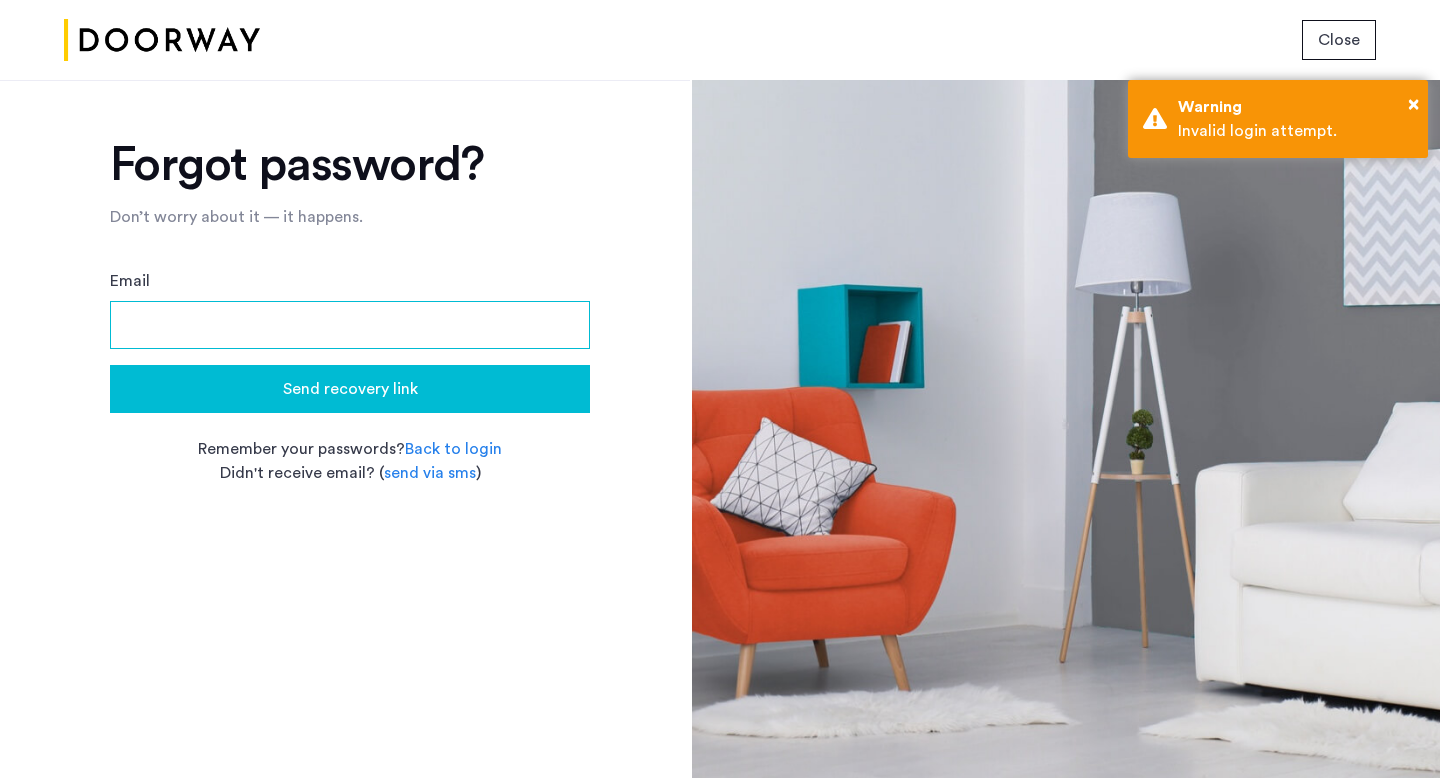 click on "Email" at bounding box center (350, 325) 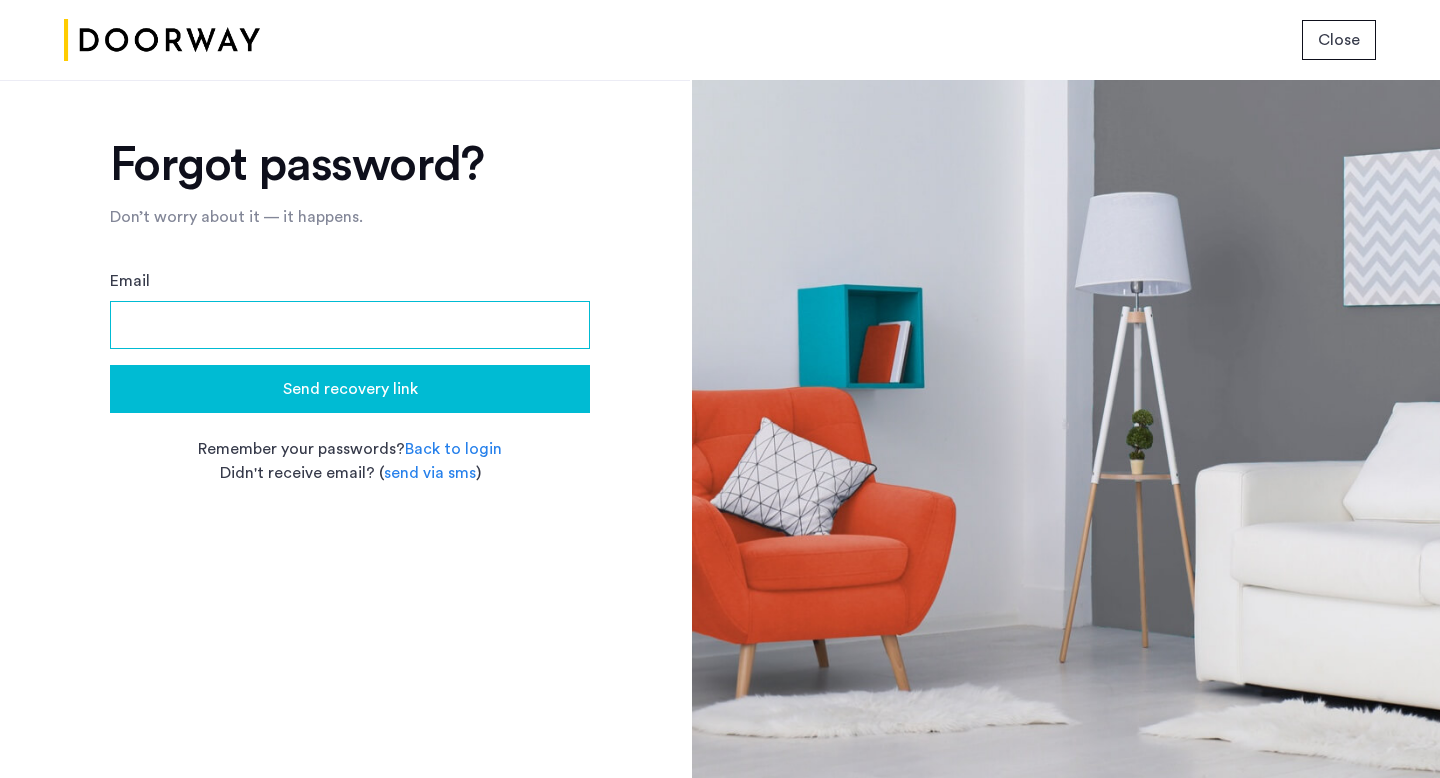 type on "**********" 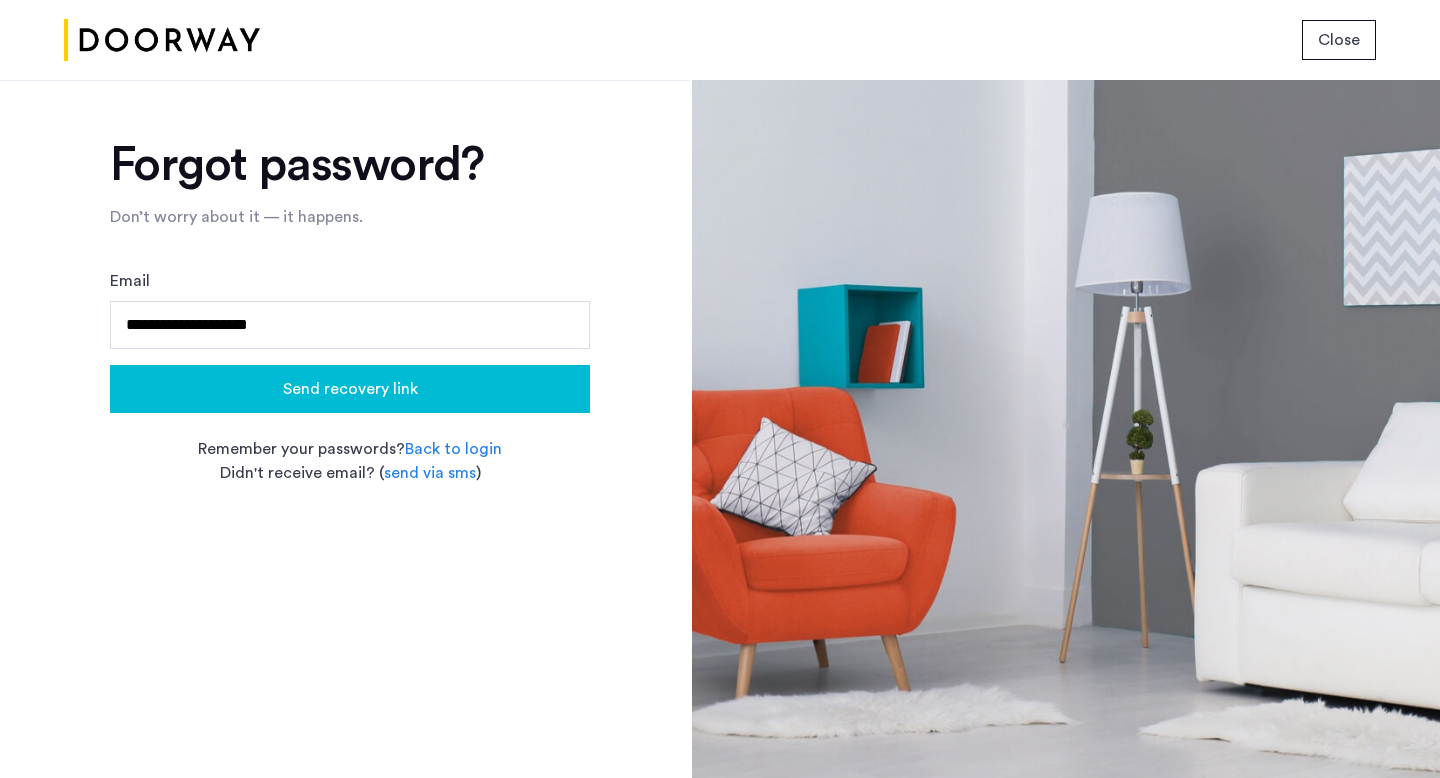click on "Send recovery link" 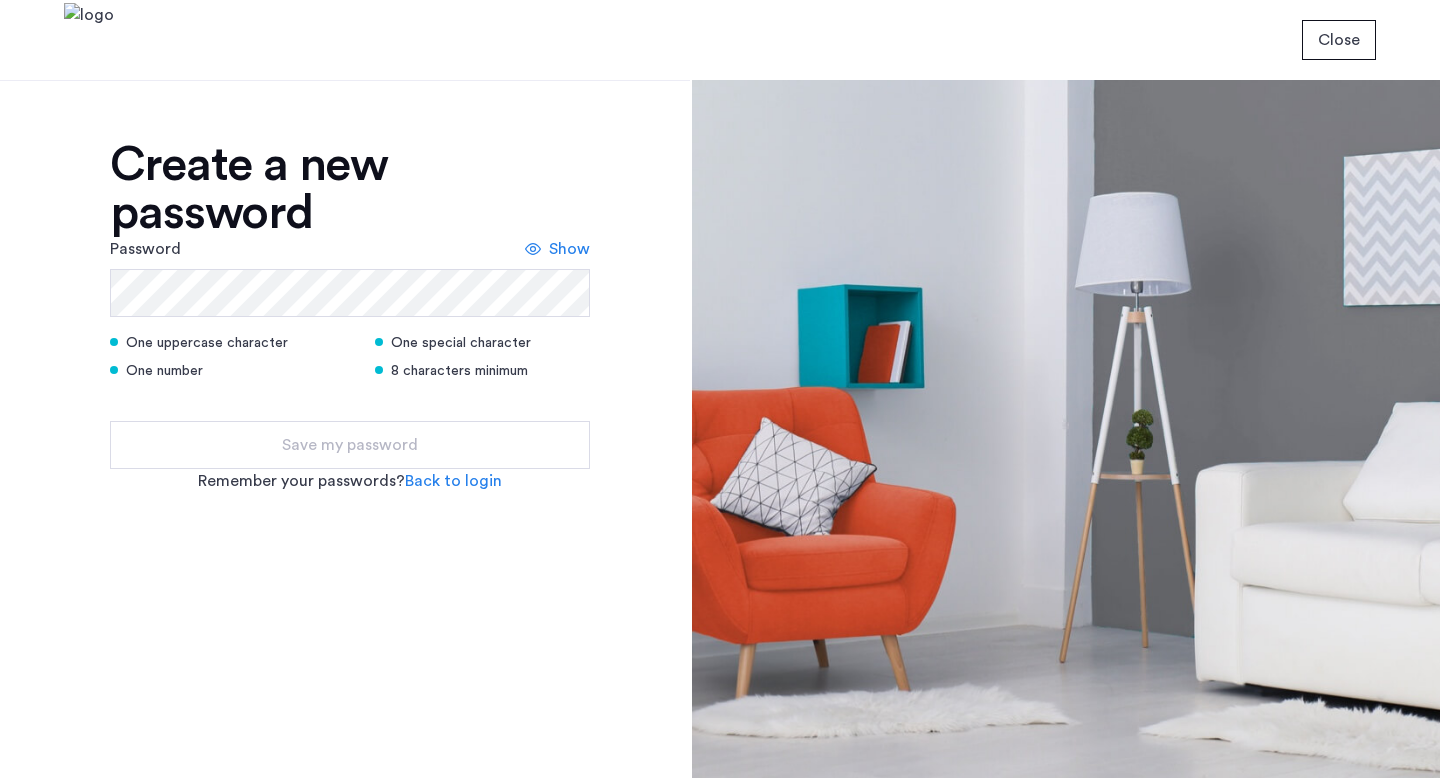 scroll, scrollTop: 0, scrollLeft: 0, axis: both 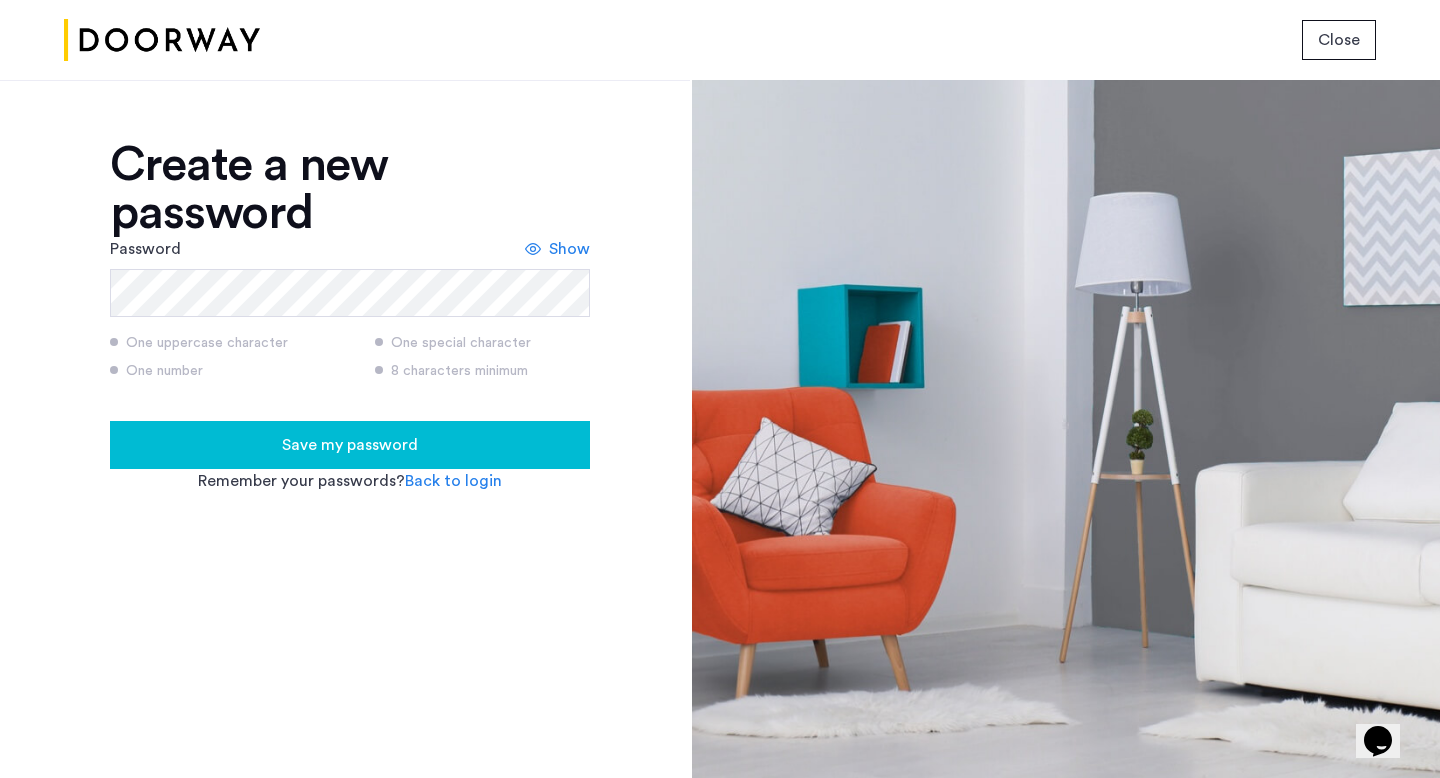 click on "Save my password" 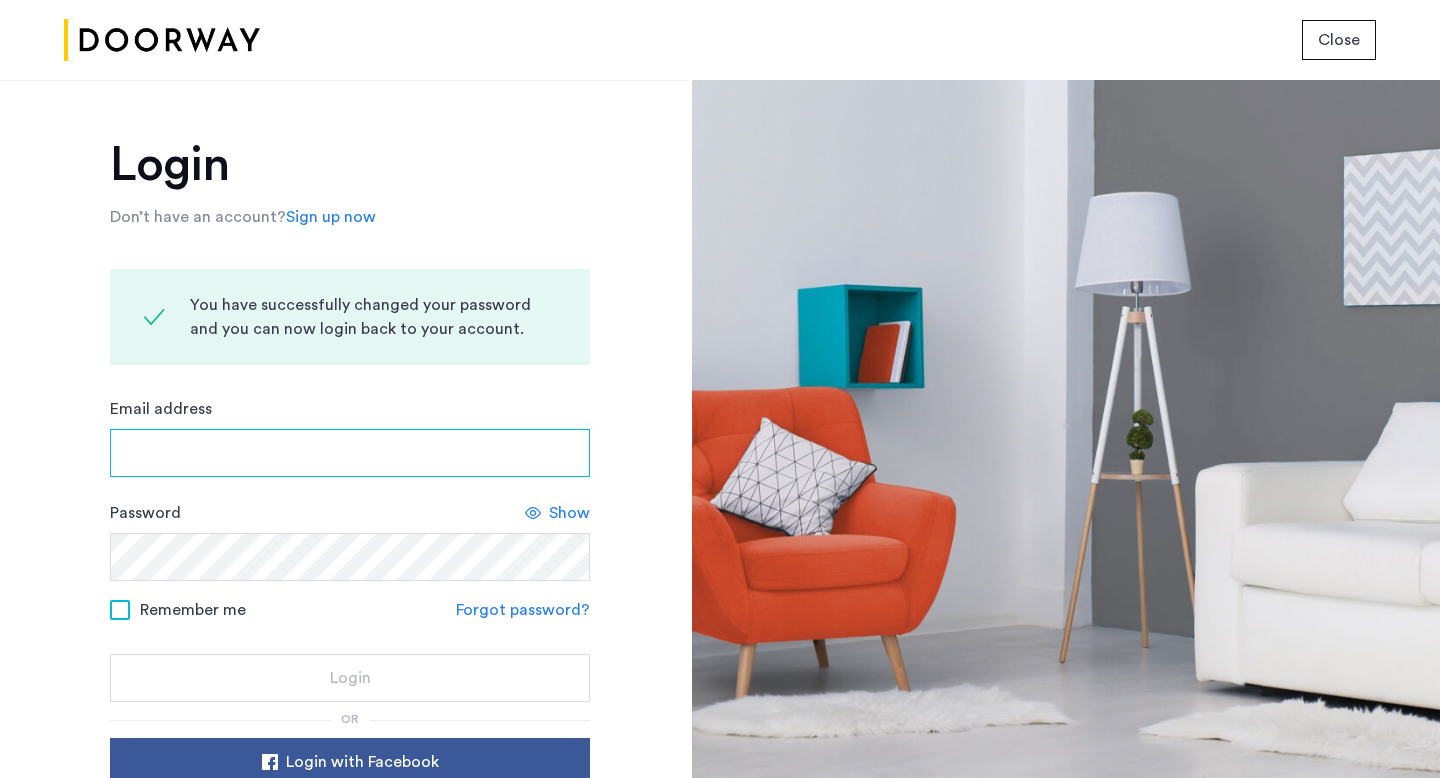 click on "Email address" at bounding box center (350, 453) 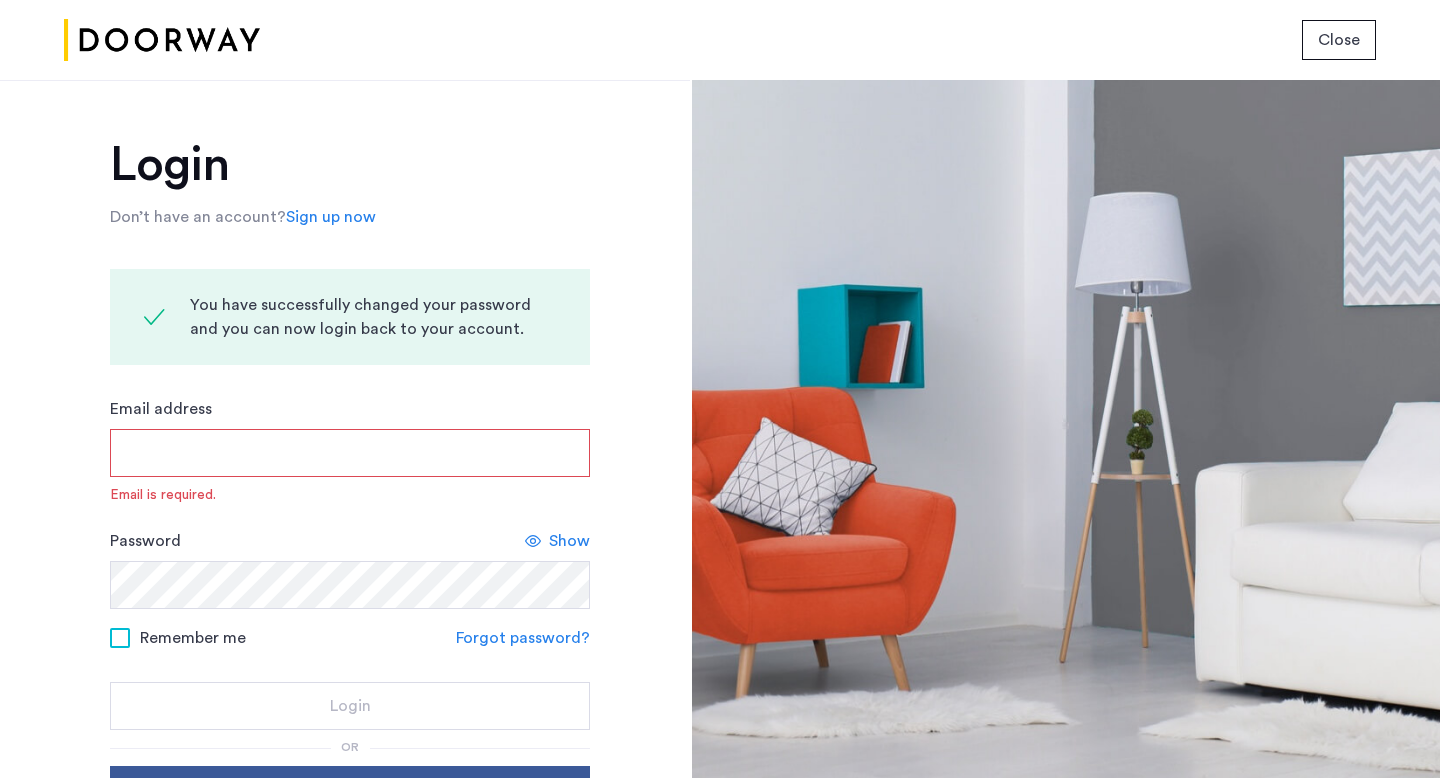 type on "**********" 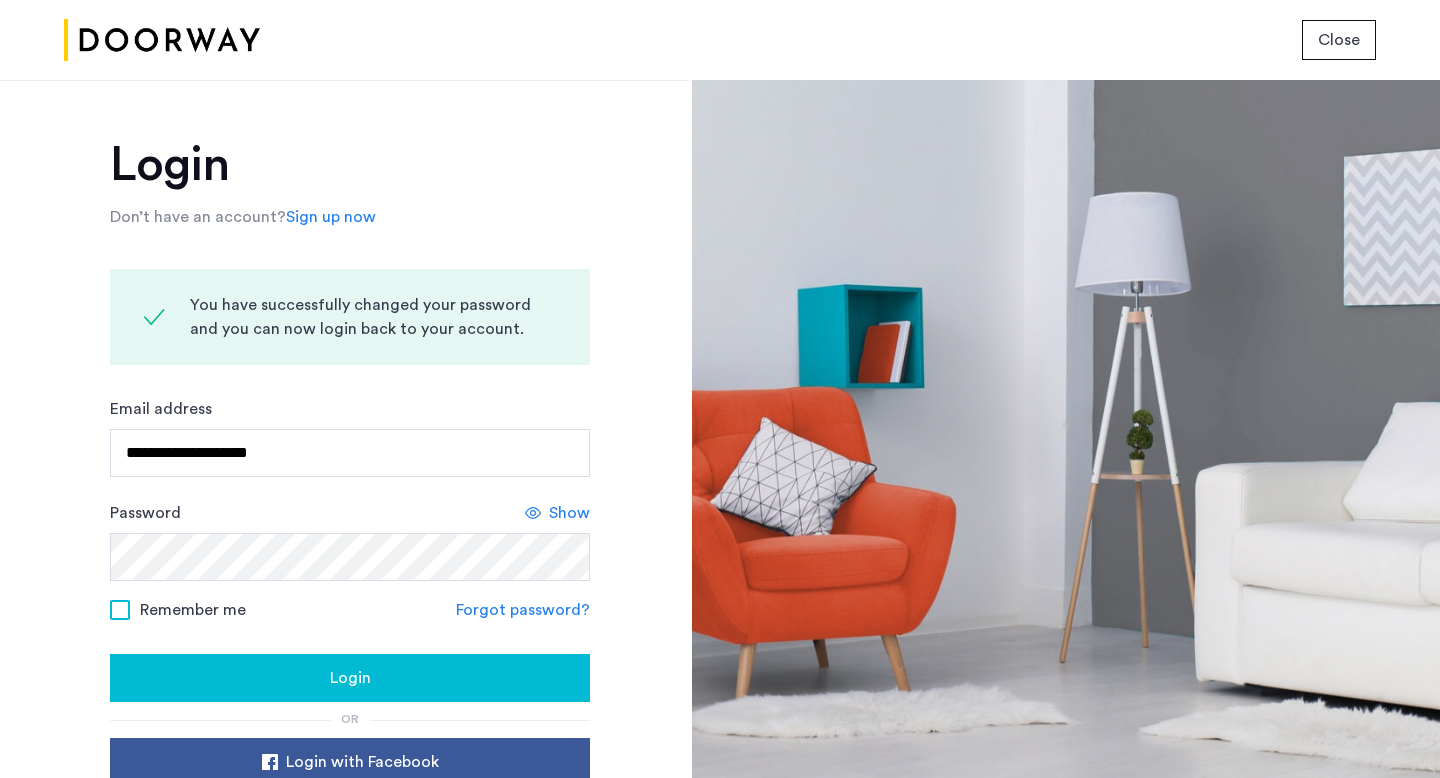click on "Login" 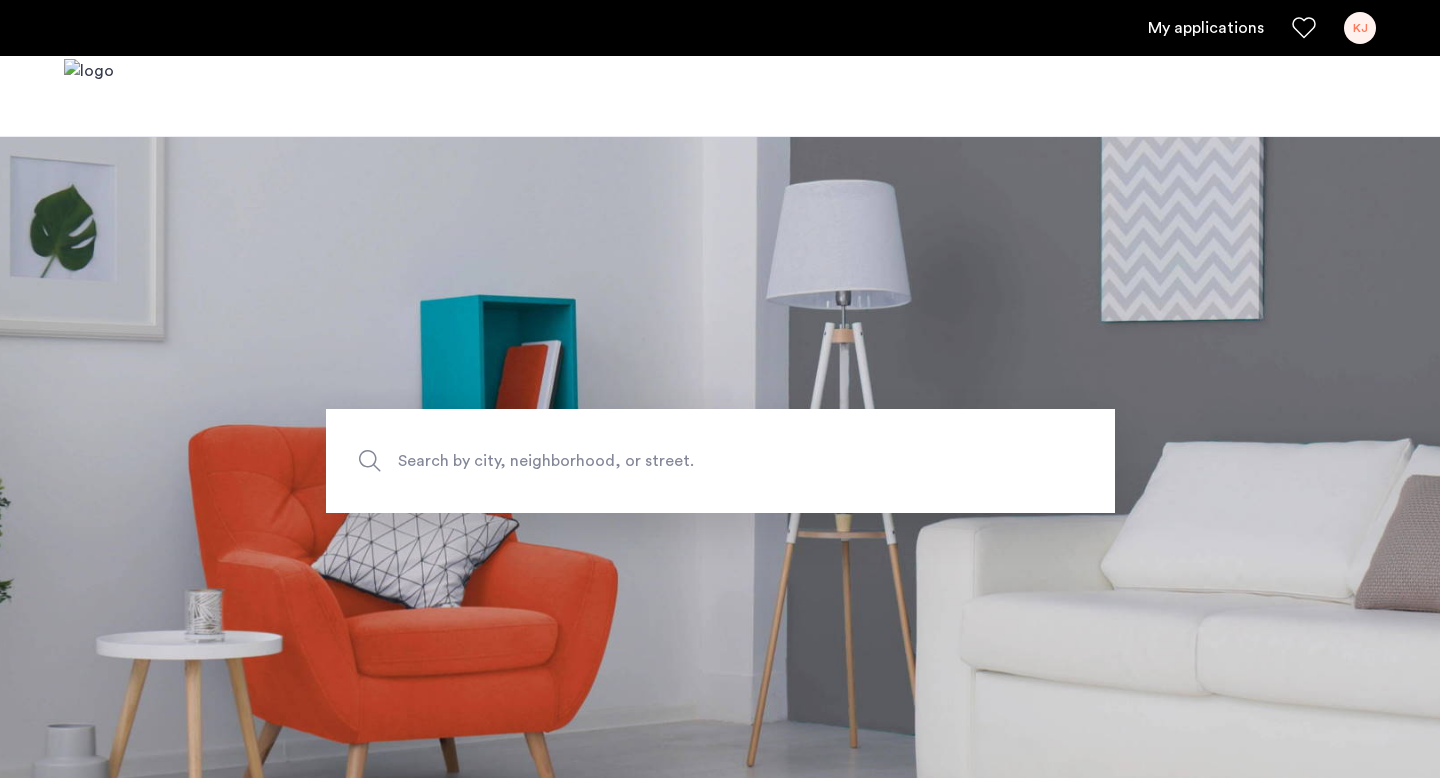 scroll, scrollTop: 0, scrollLeft: 0, axis: both 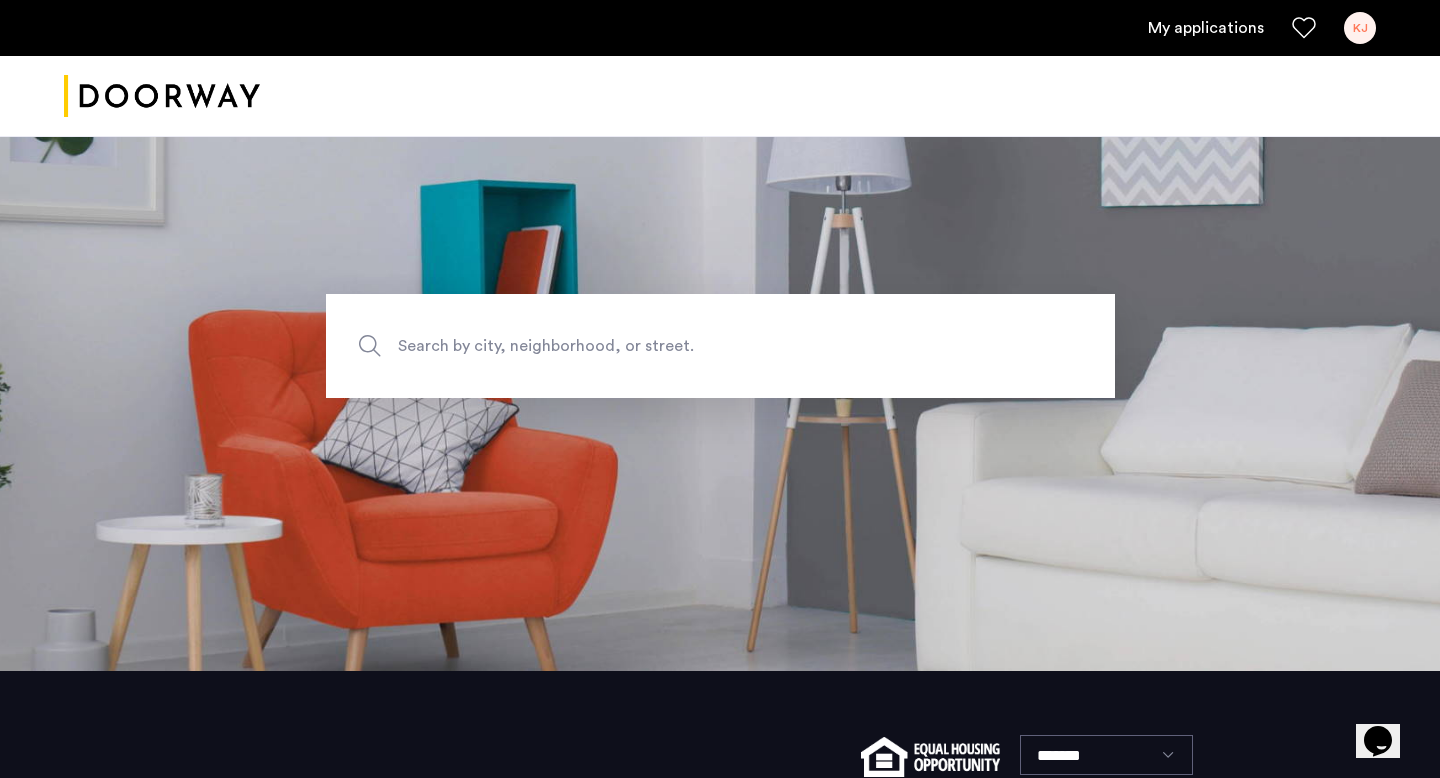 click on "KJ" at bounding box center [1360, 28] 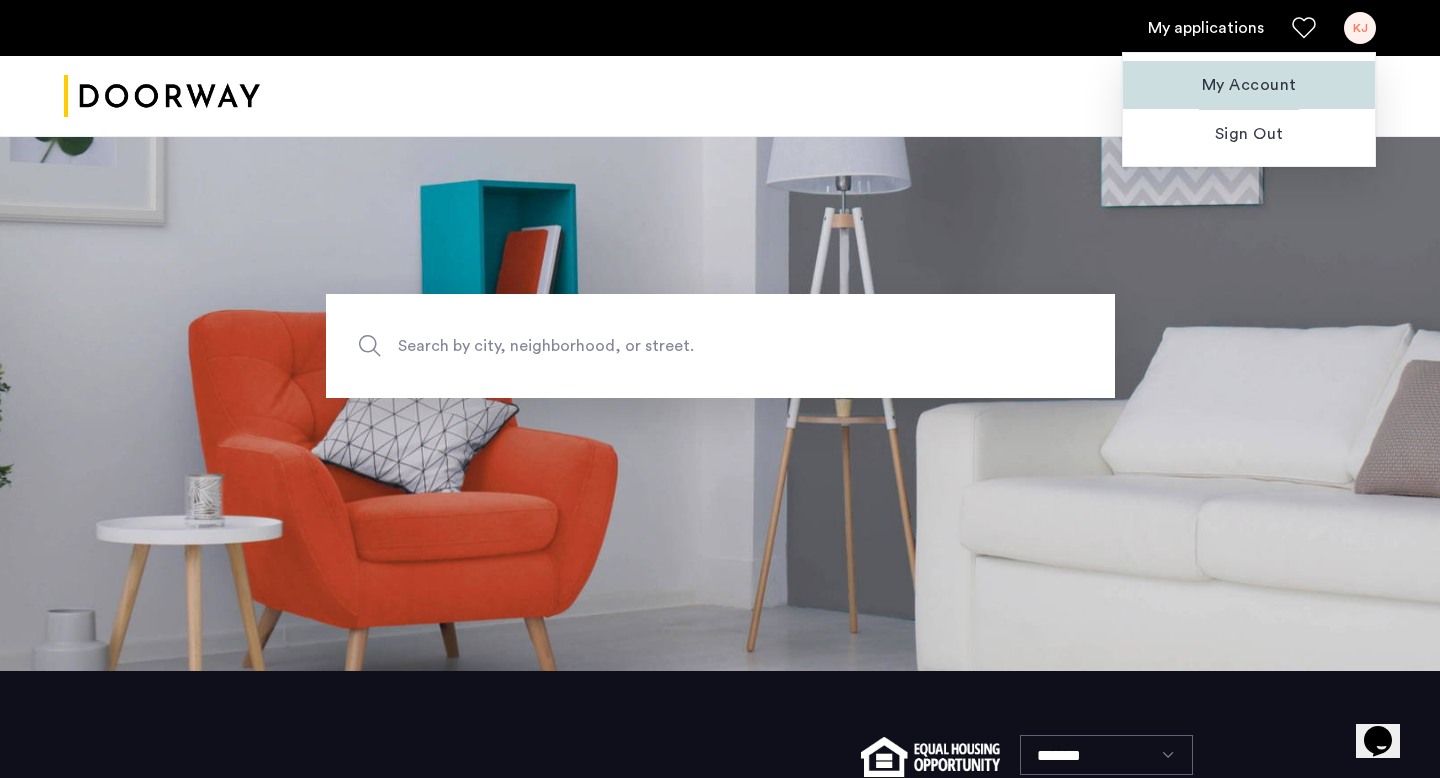click on "My Account" at bounding box center [1249, 85] 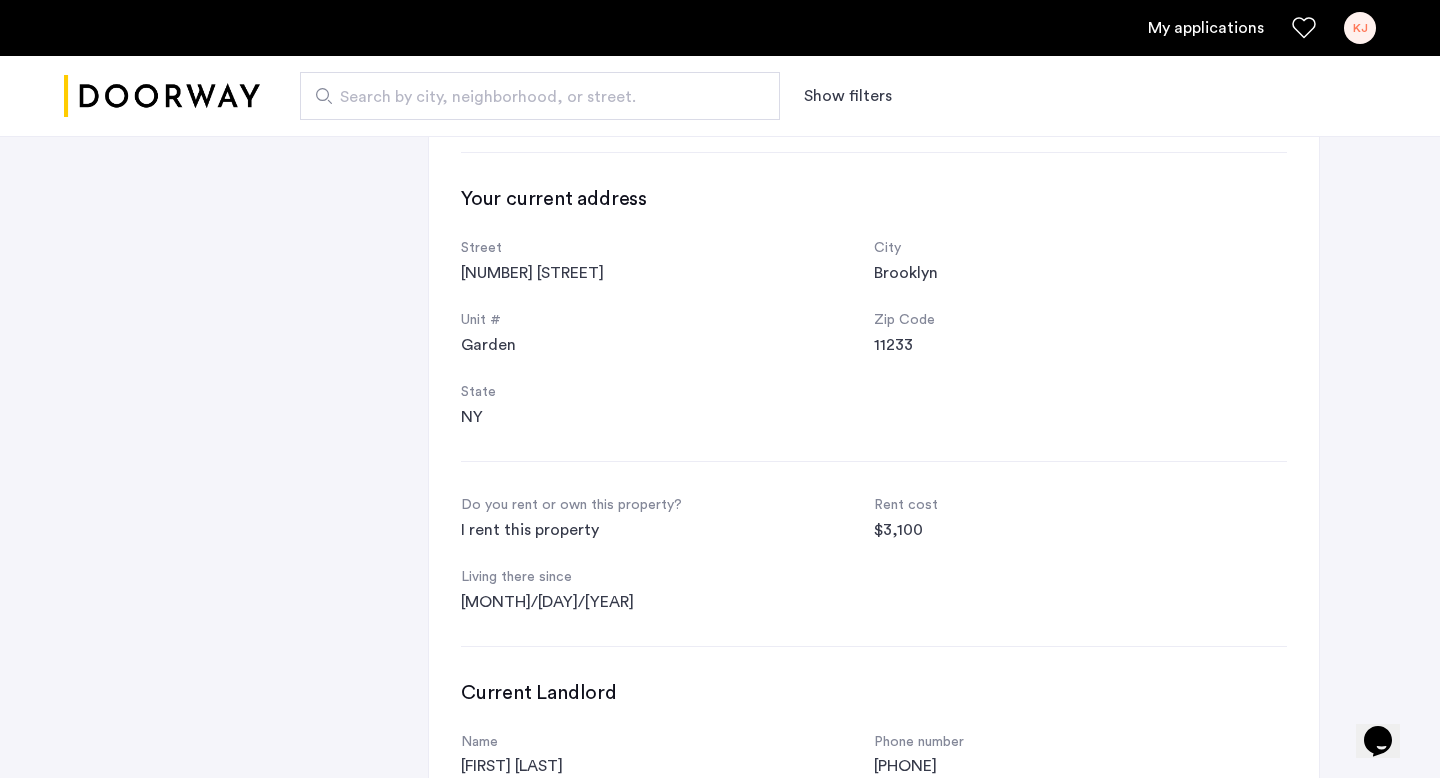 scroll, scrollTop: 0, scrollLeft: 0, axis: both 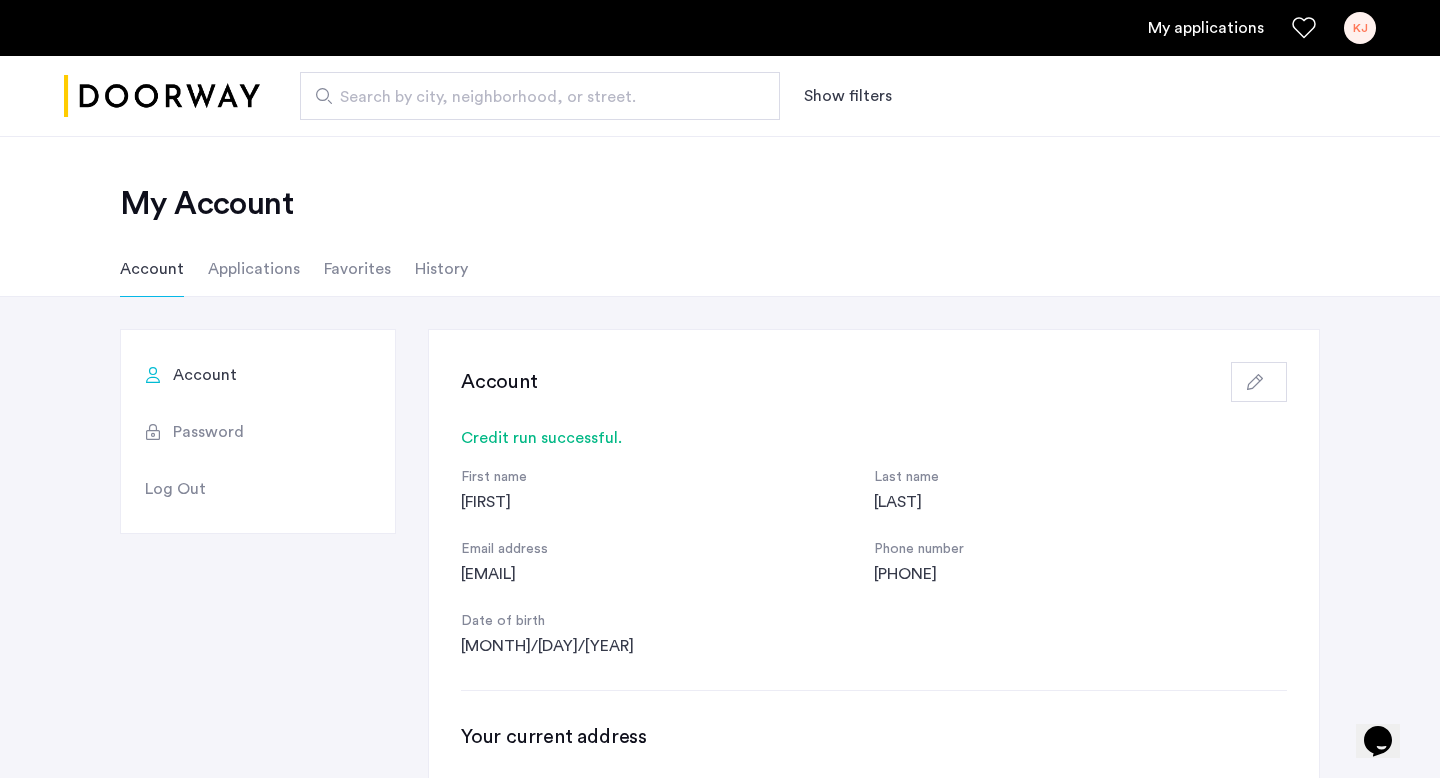click on "Applications" 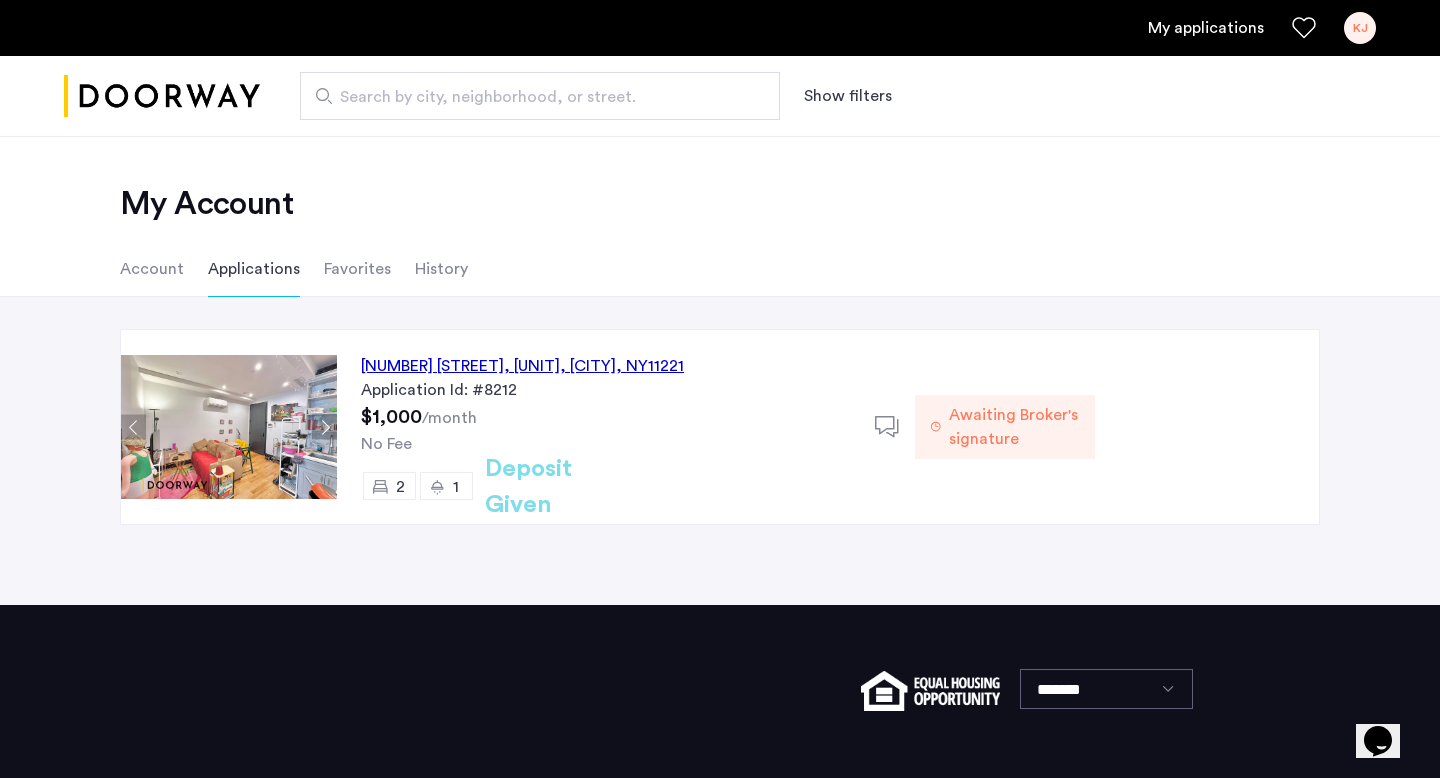 click on "Deposit Given" 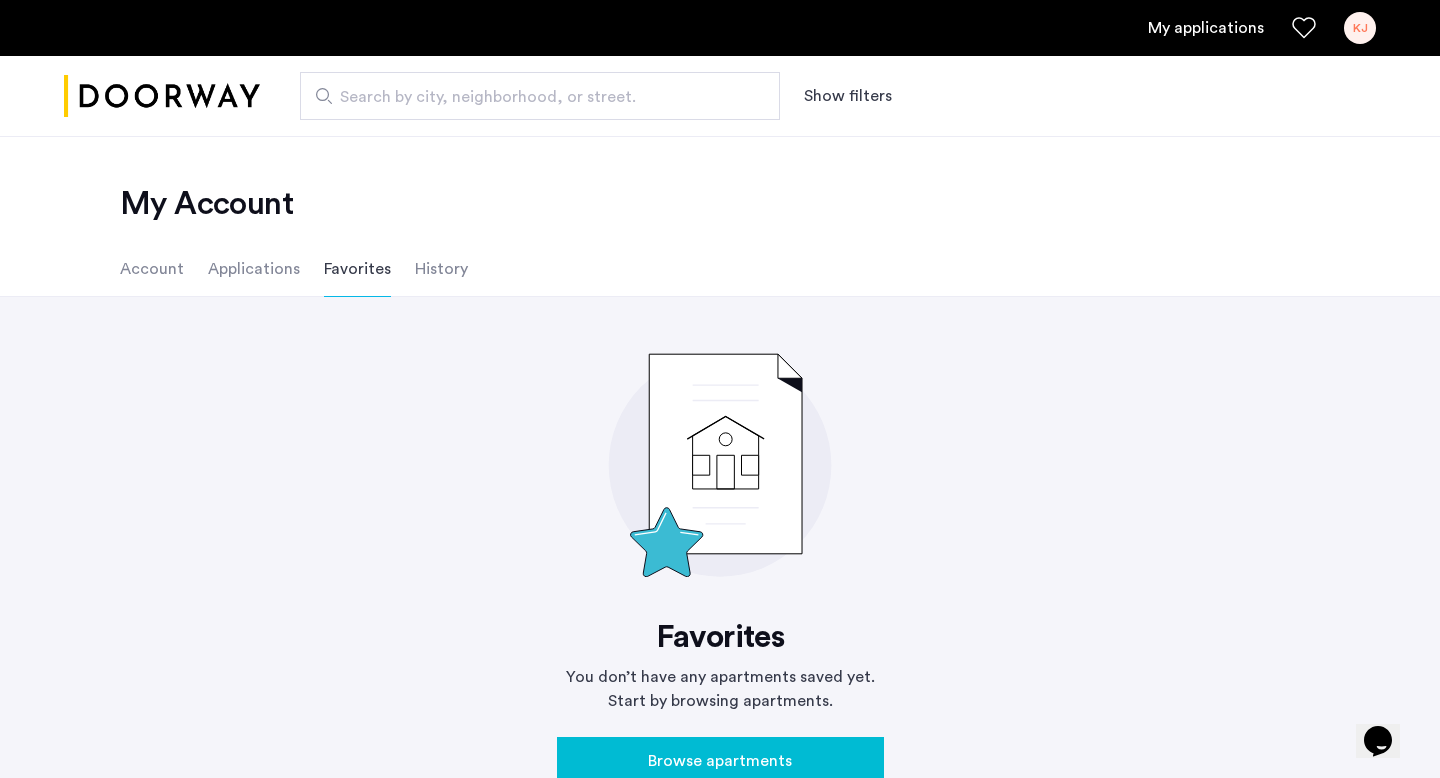 click on "History" 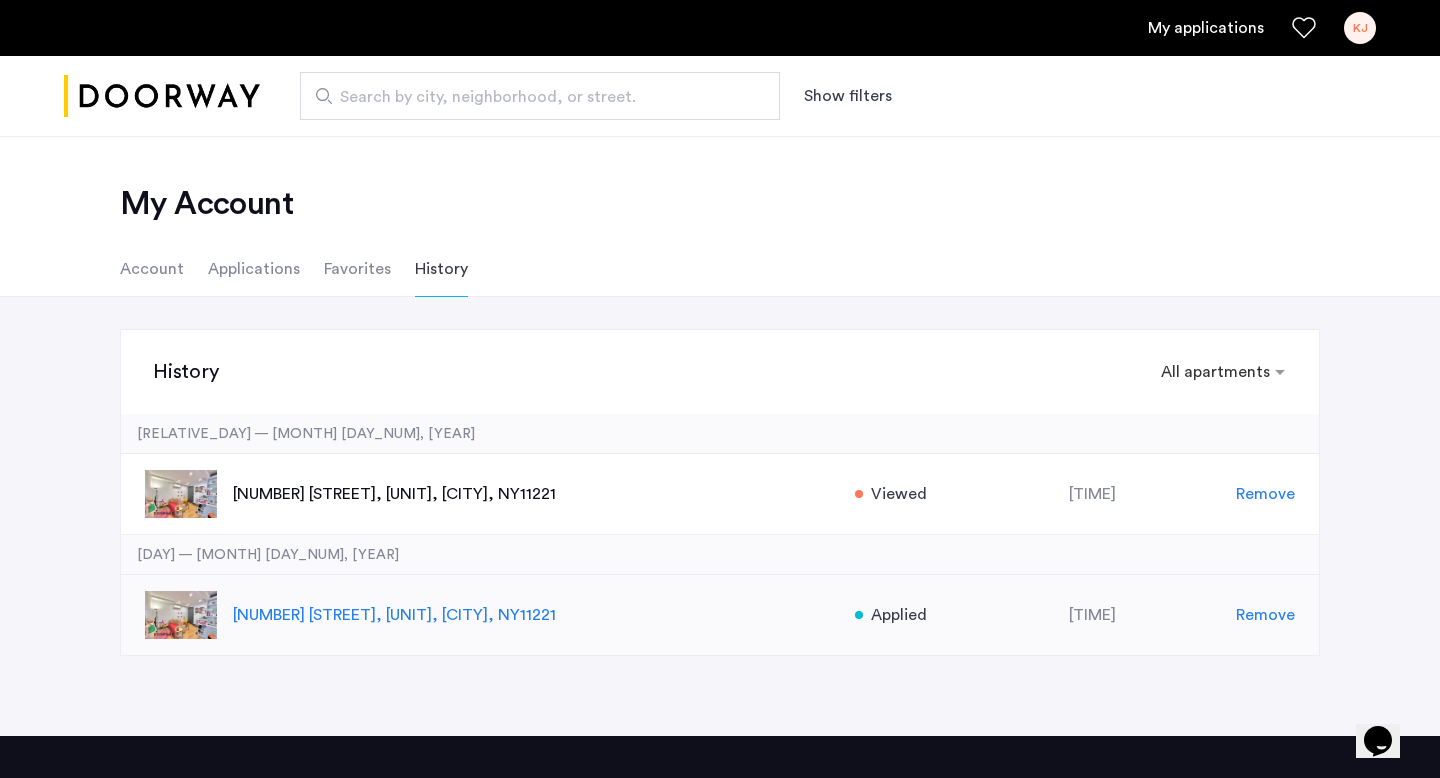 click on "921 Gates Avenue, Unit 3R, Brooklyn  , NY   11221" 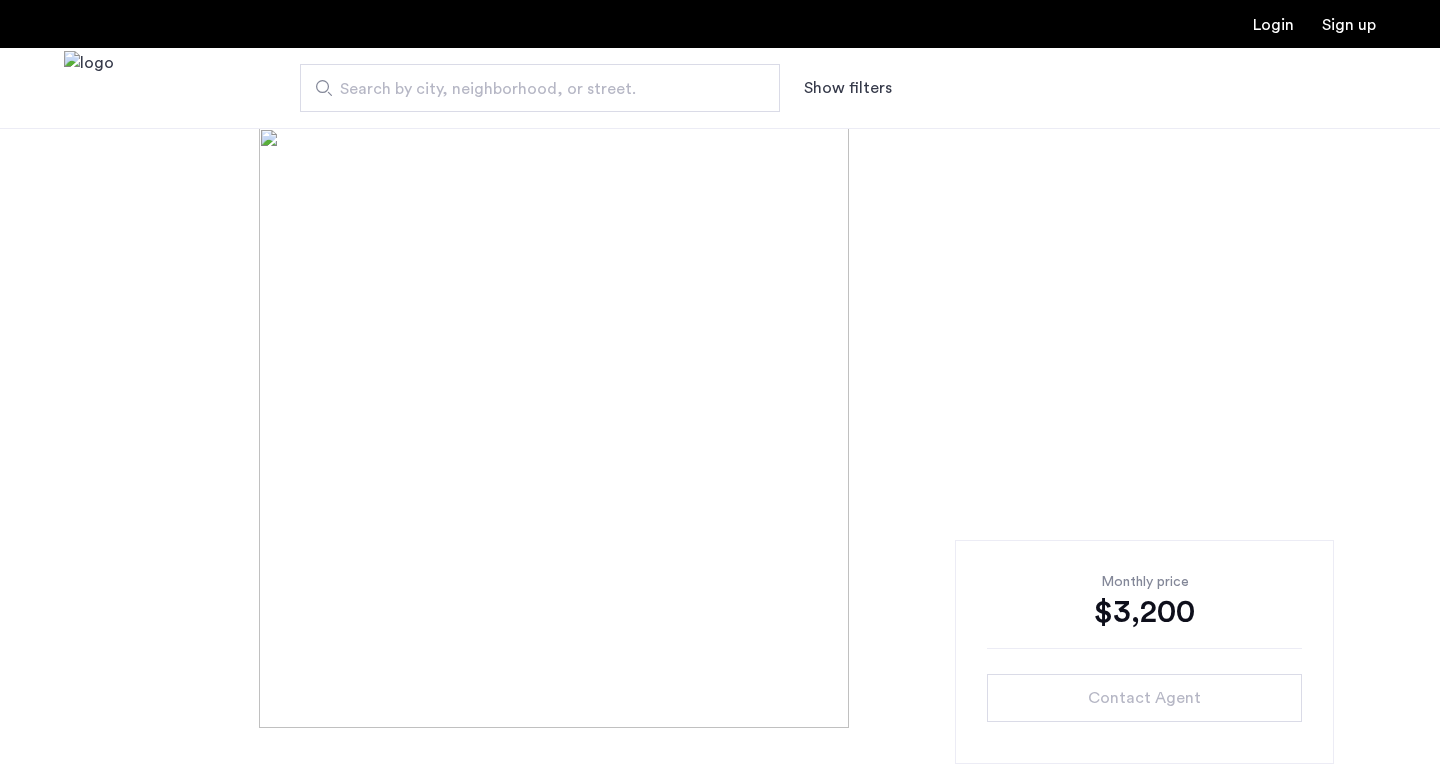 scroll, scrollTop: 0, scrollLeft: 0, axis: both 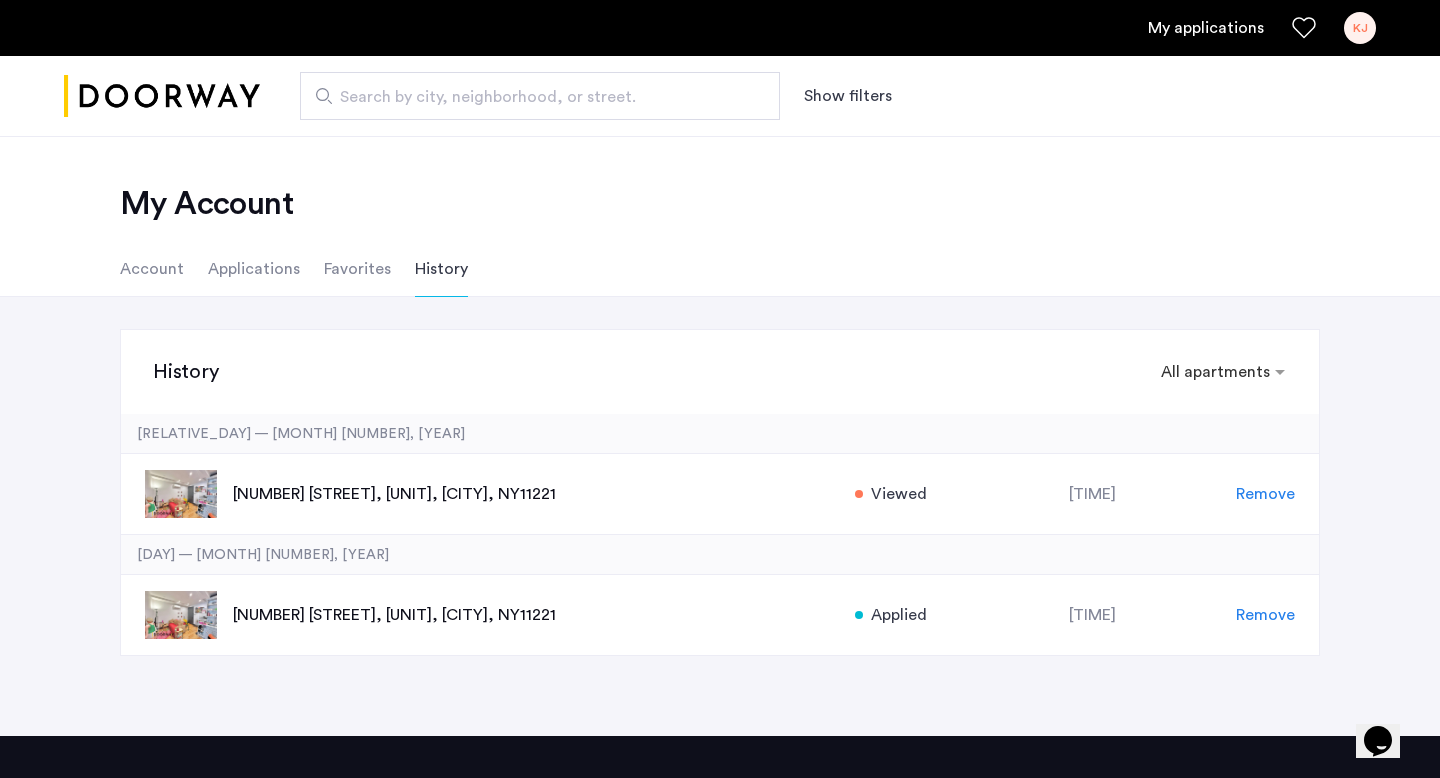 click on "Account" 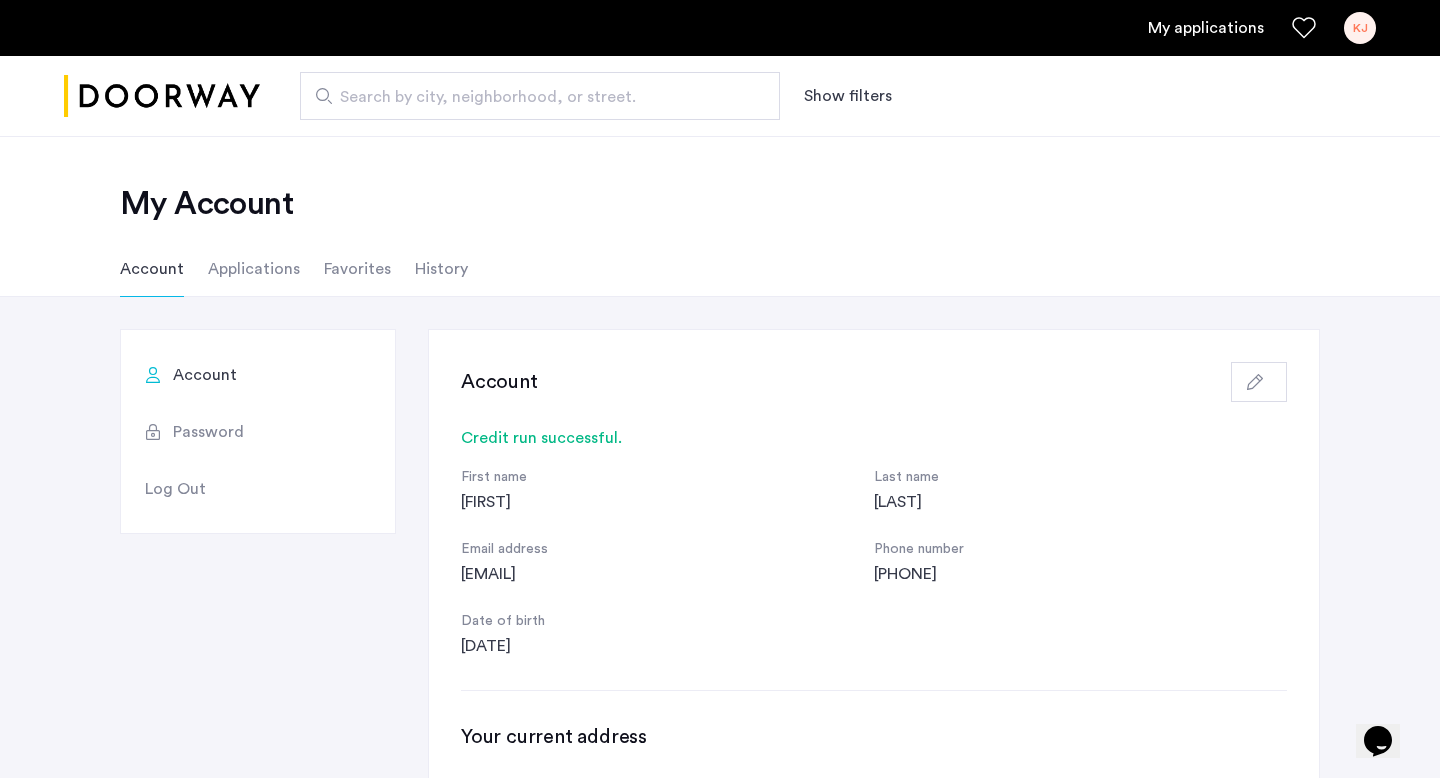 click on "Credit run successful." 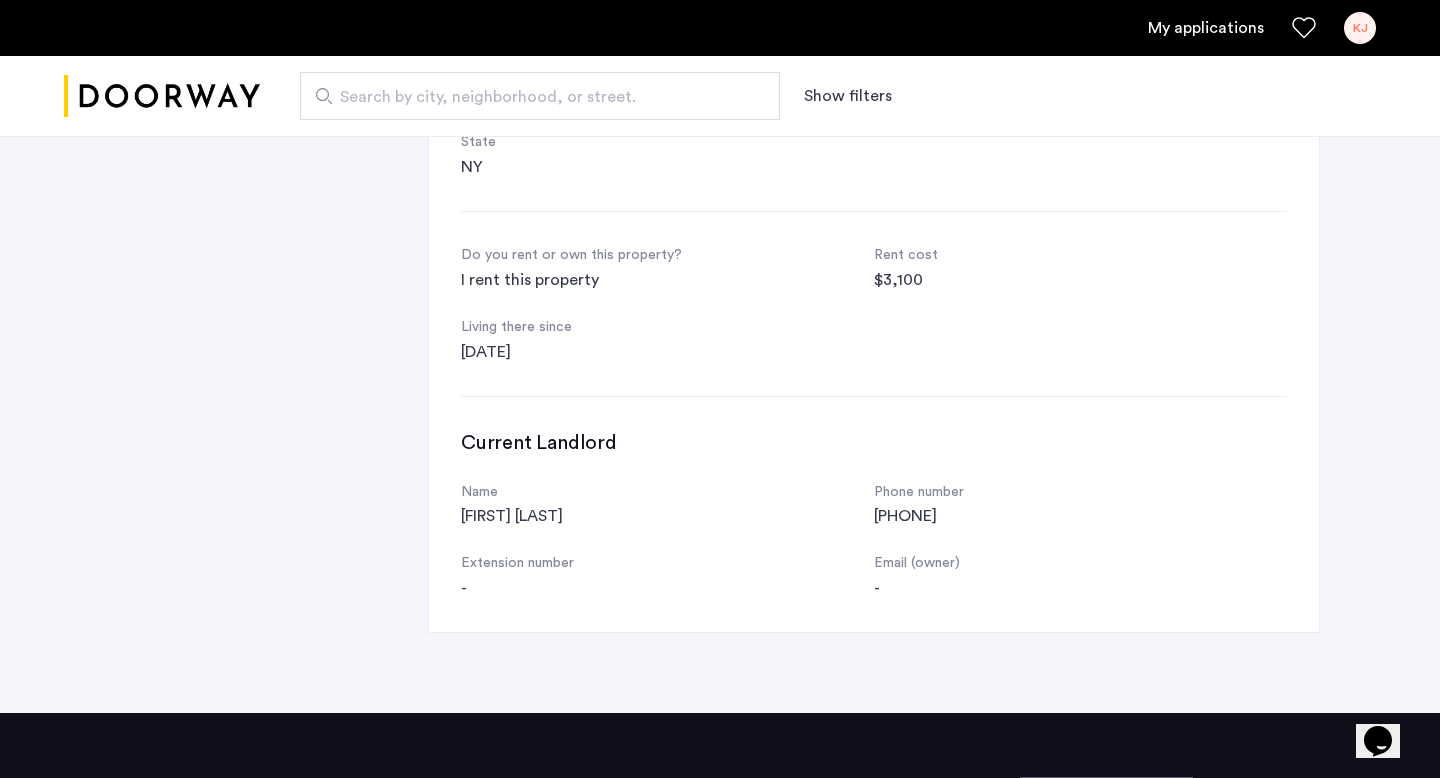 scroll, scrollTop: 0, scrollLeft: 0, axis: both 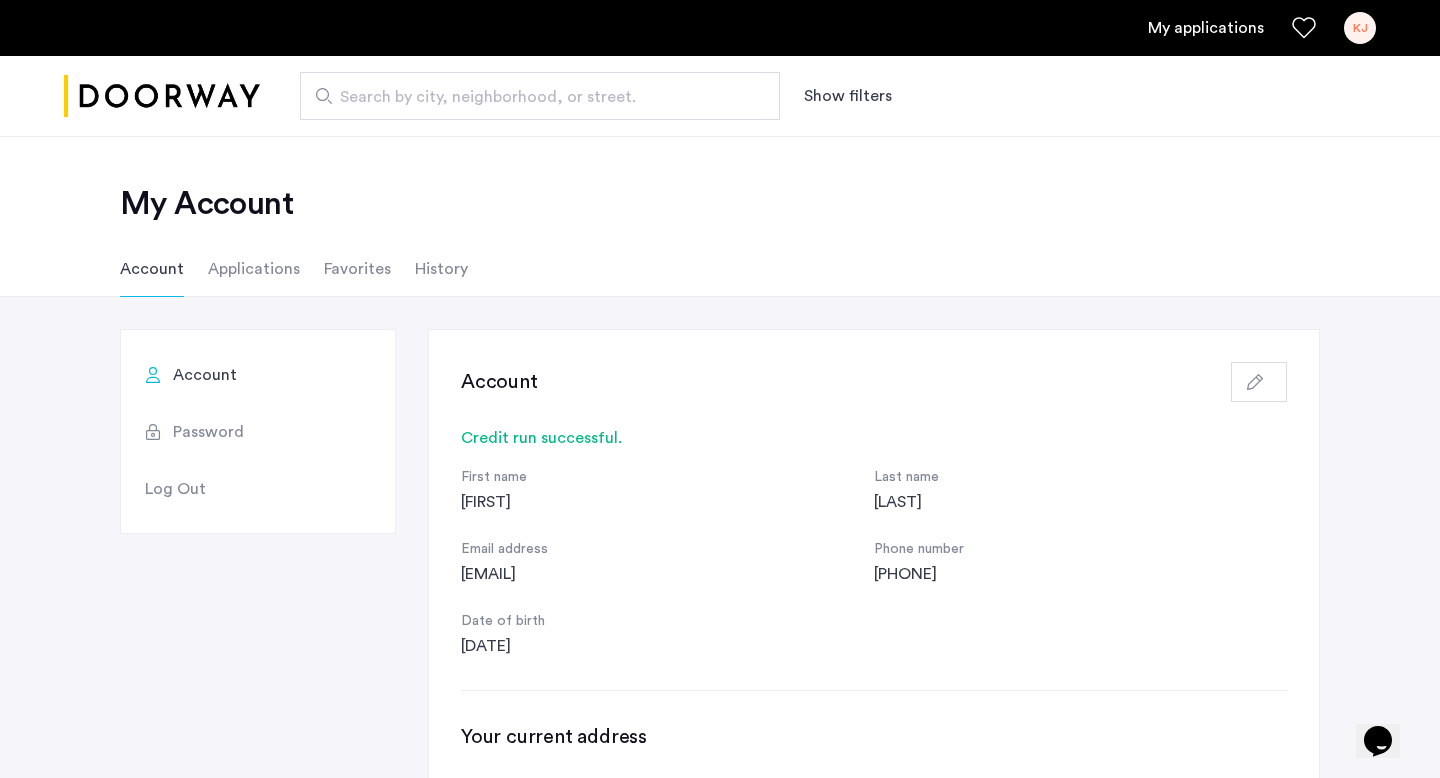 click on "Applications" 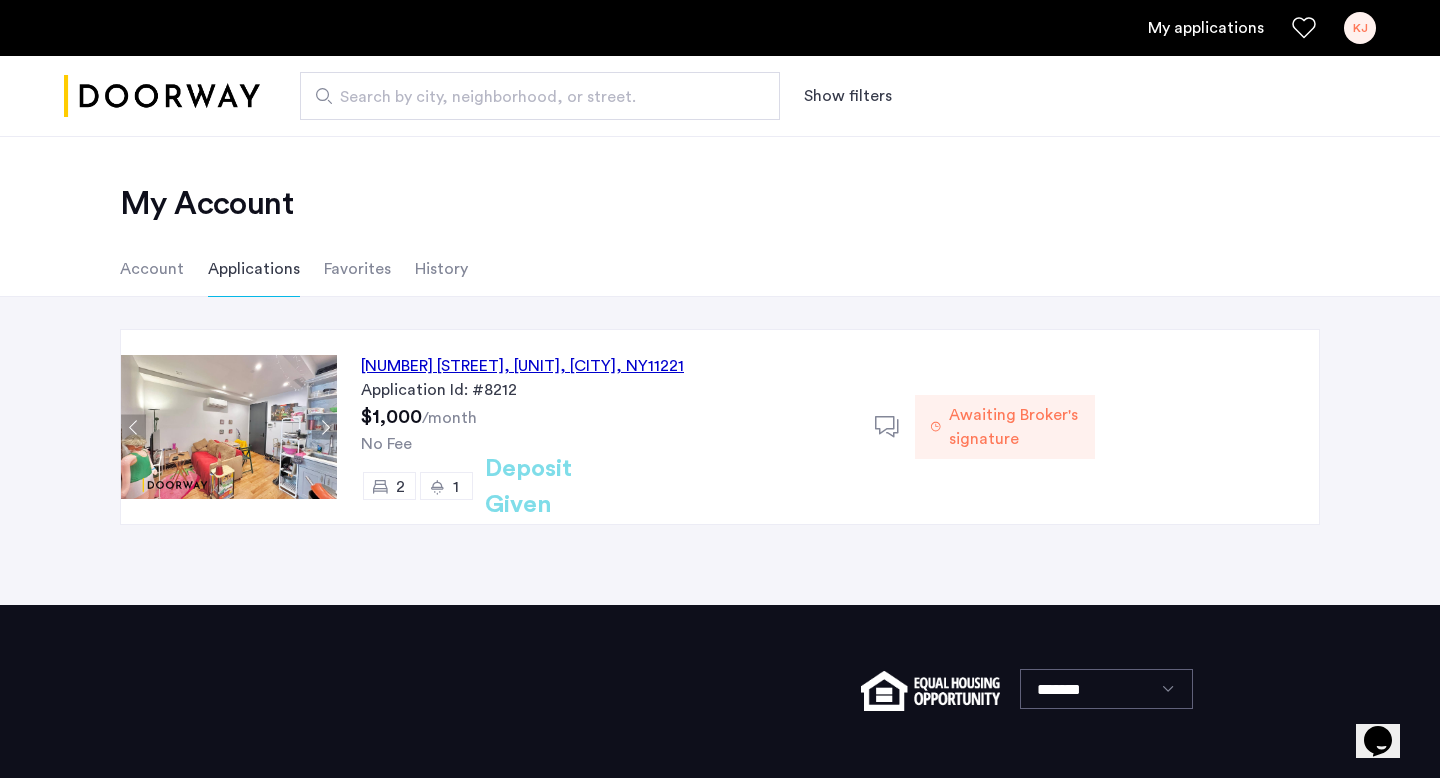 click on "Deposit Given" 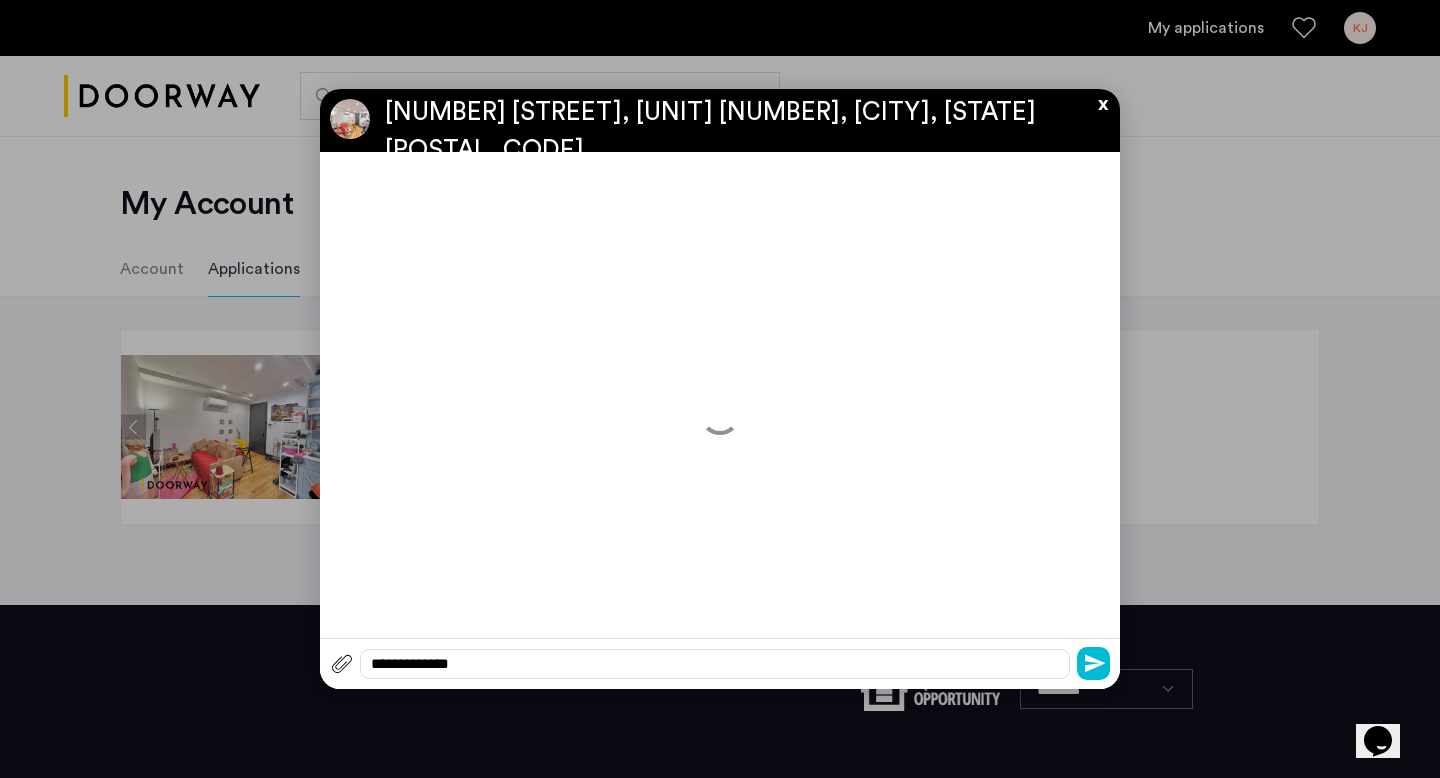 scroll, scrollTop: 0, scrollLeft: 0, axis: both 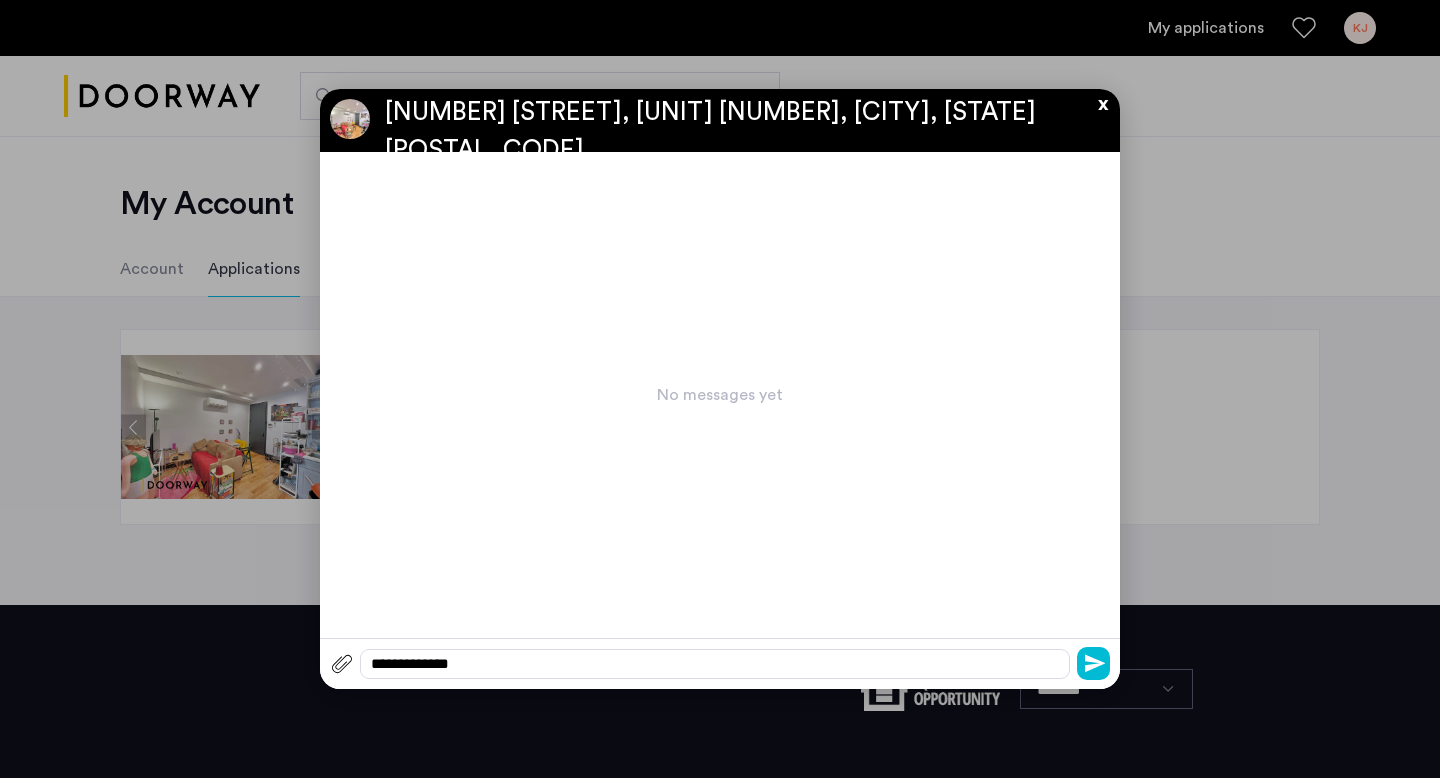click on "x" at bounding box center (1098, 100) 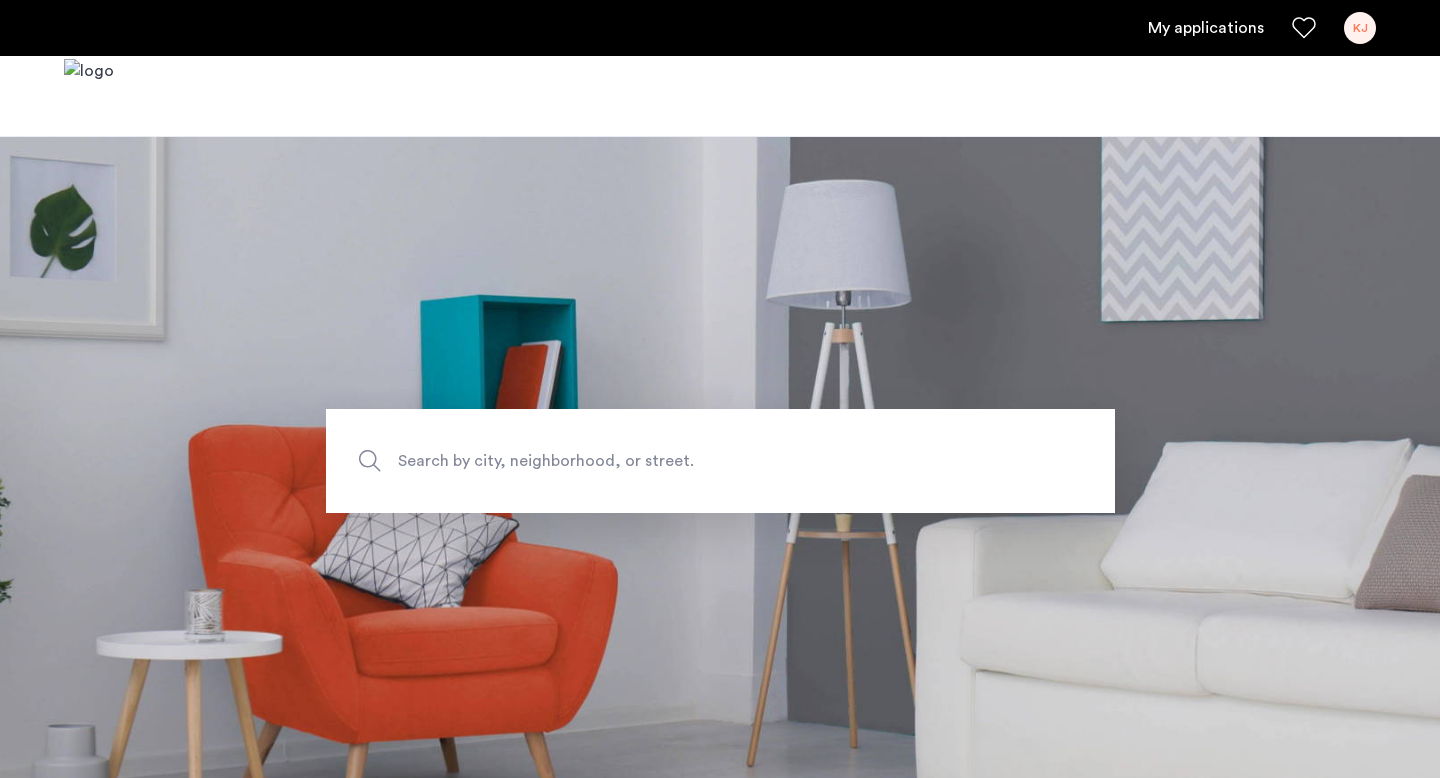 scroll, scrollTop: 0, scrollLeft: 0, axis: both 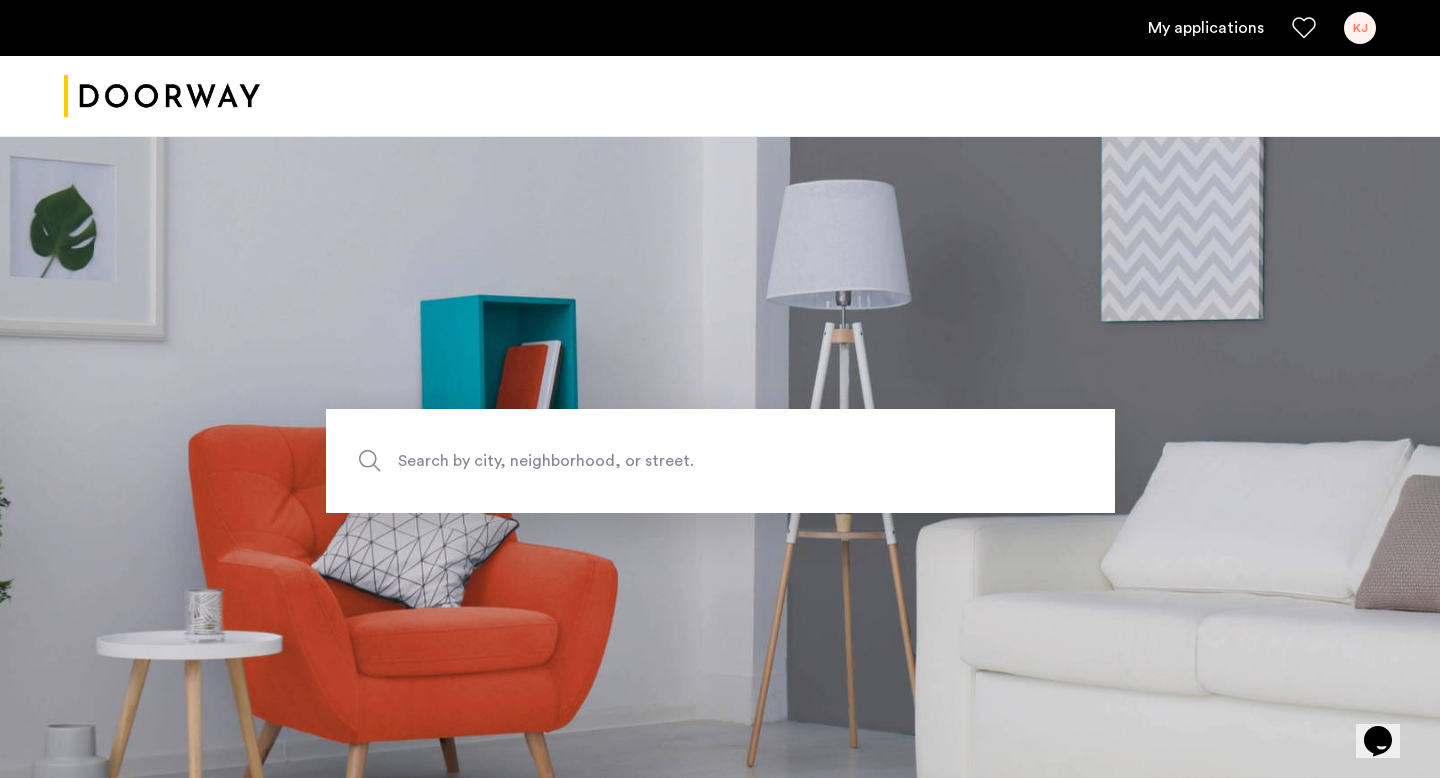 click on "KJ" at bounding box center (1360, 28) 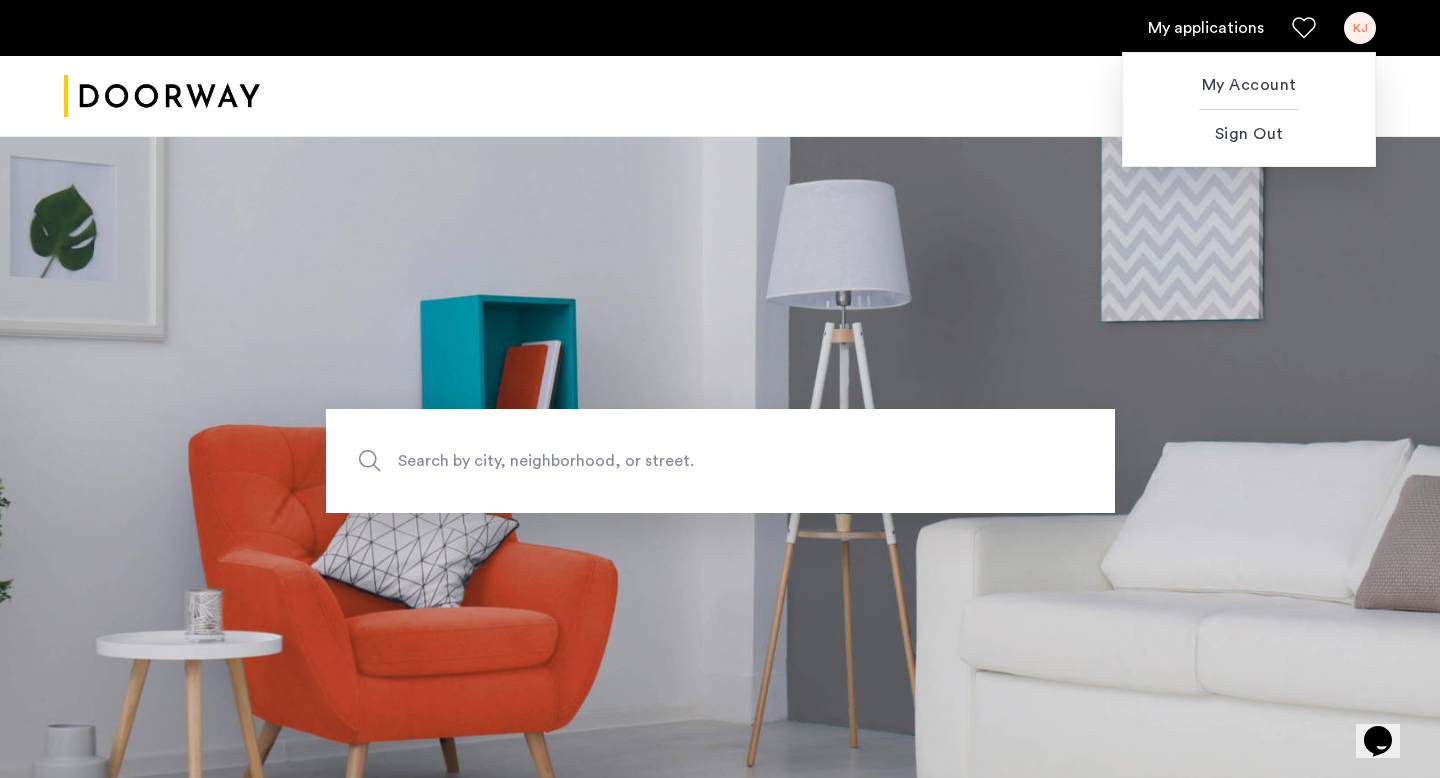 click at bounding box center [720, 389] 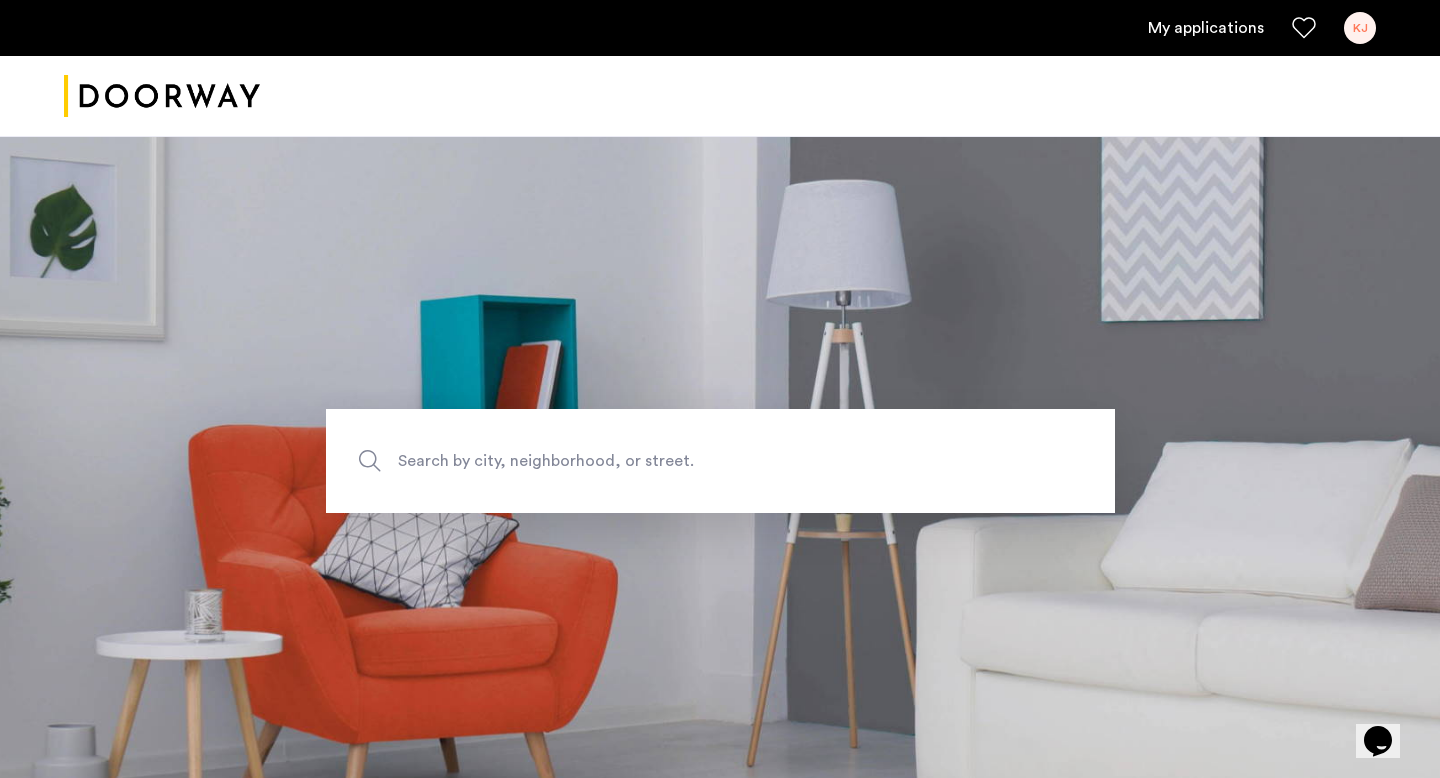 click on "My applications" at bounding box center [1206, 28] 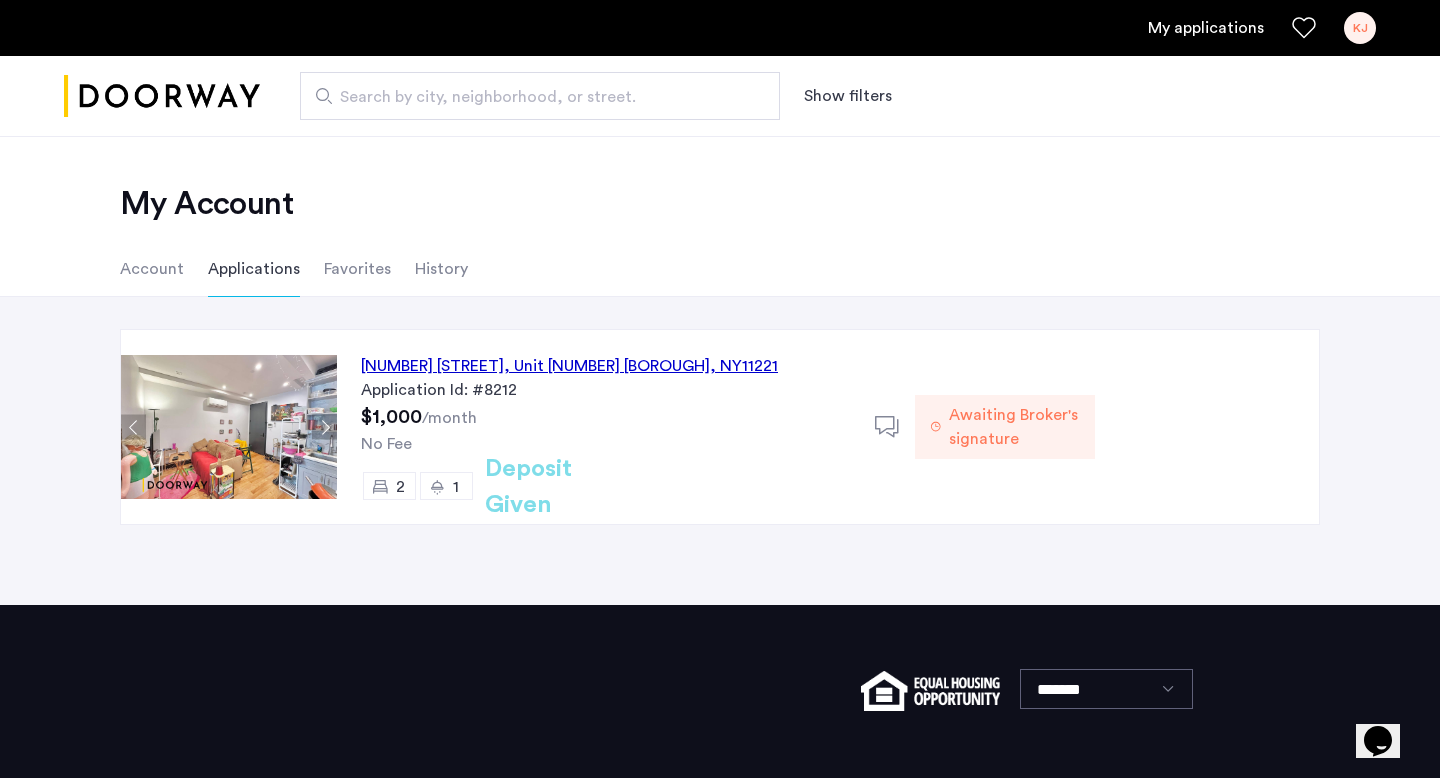 click on ", NY" 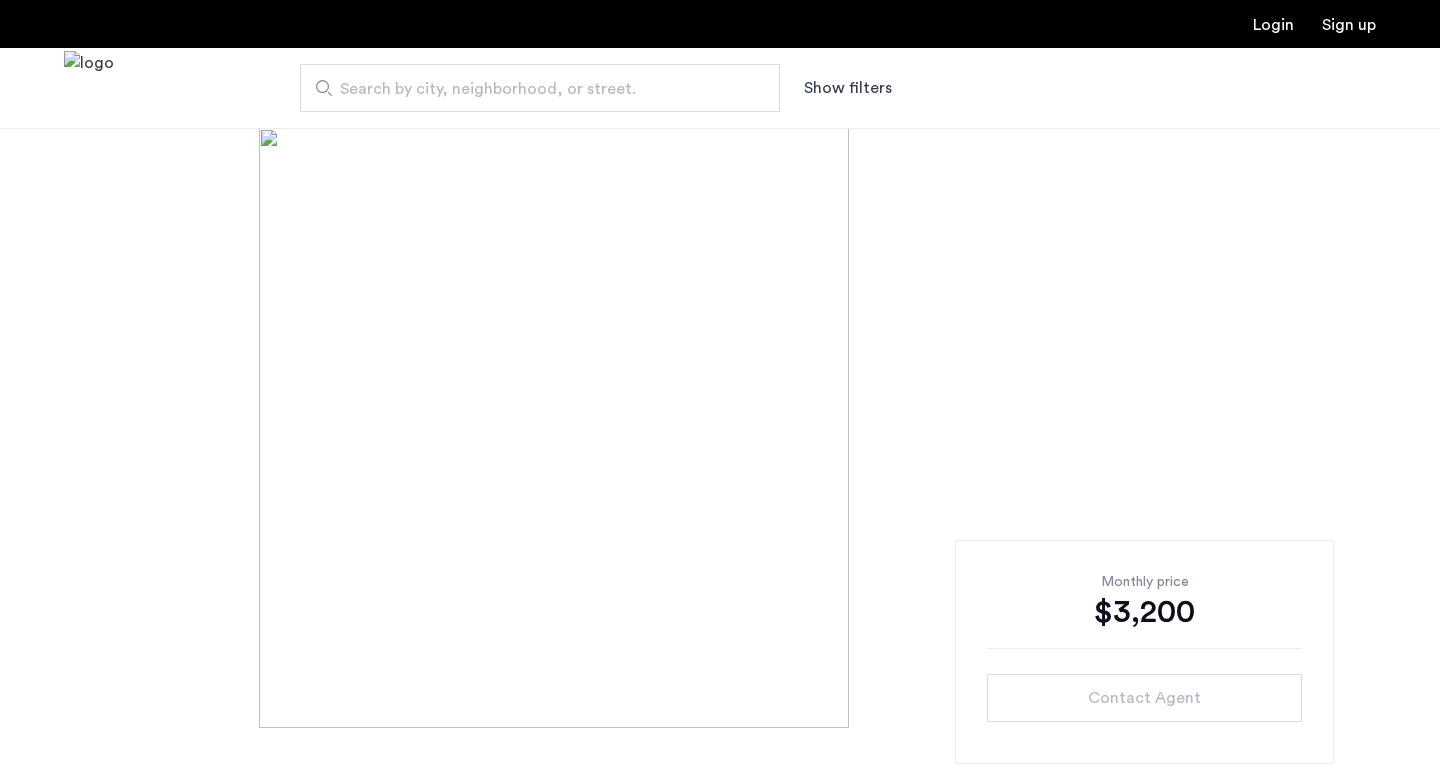 scroll, scrollTop: 0, scrollLeft: 0, axis: both 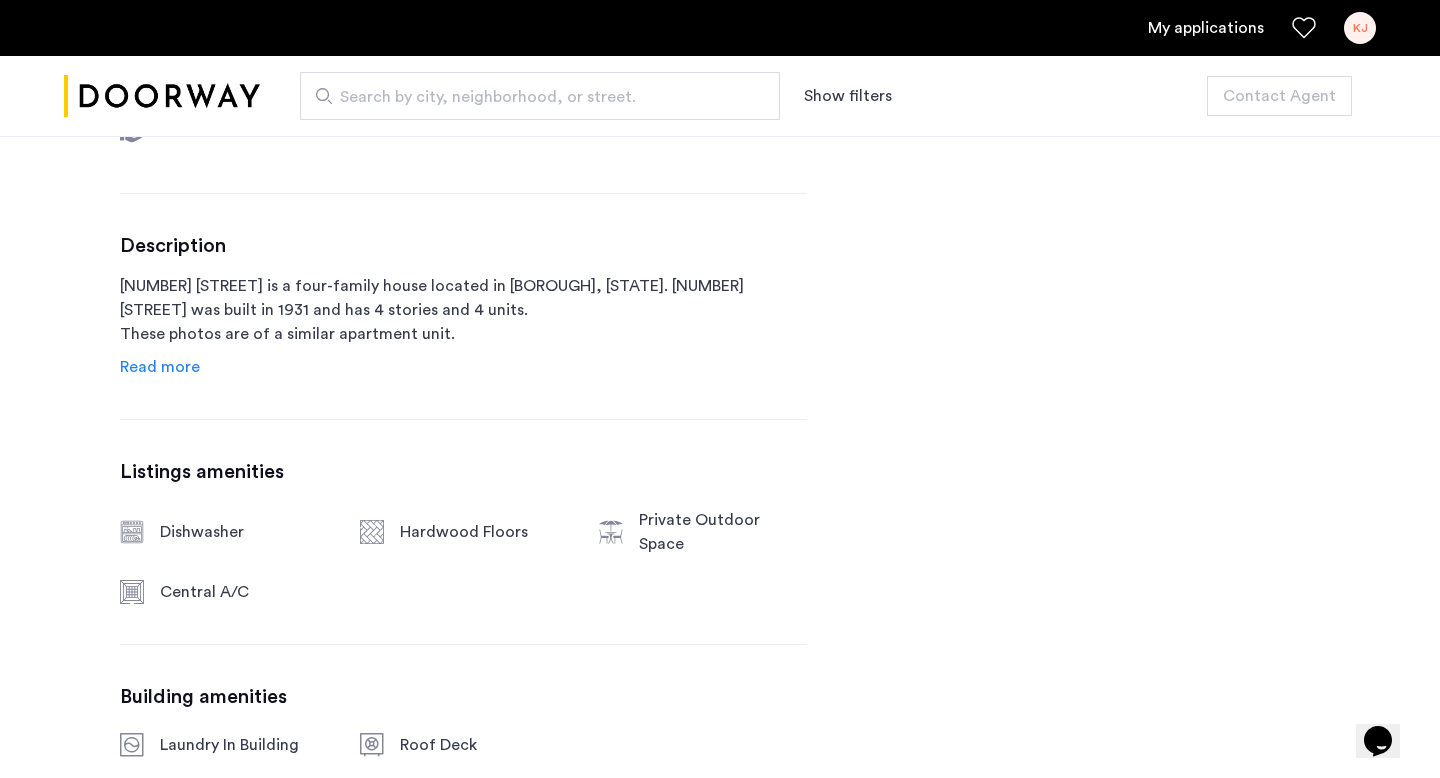 click on "[NUMBER] [STREET], Unit 3R  [BOROUGH], [STATE] , [POSTAL_CODE] $[PRICE] Monthly rent 2 Bedrooms 1 Baths multi-family Property type Stuyvesant Heights Neighborhood Case by Case Pet policies No Fee Description [NUMBER] [STREET] is a four-family house located in [BOROUGH], [STATE]. [NUMBER] [STREET] was built in 1931 and has 4 stories and 4 units.   These photos are of a similar apartment unit.
2 Bedroom, 1 Bath available August 1st. Modern kitchen with stone countertops and stainless steel appliances including a dishwasher and microwave! Unit has Ac/heat in every room. Rooms are Queen-sized, have large windows, and closets. Building has shared roof deck and laundry! Located just a few blocks from subway. Close to everything you need. Read more Listings amenities Dishwasher Hardwood Floors Private Outdoor Space Central A/C Building amenities Laundry In Building Roof Deck" 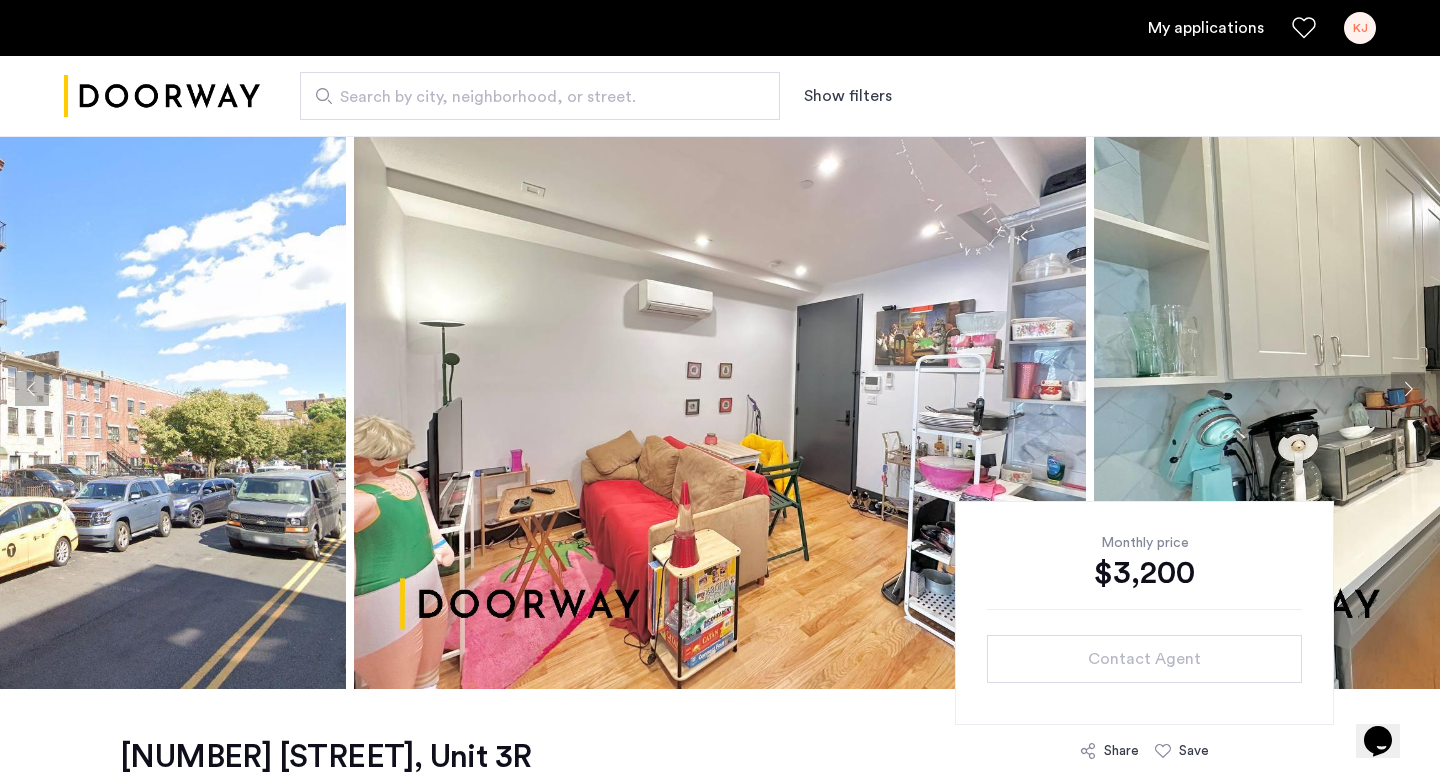 scroll, scrollTop: 0, scrollLeft: 0, axis: both 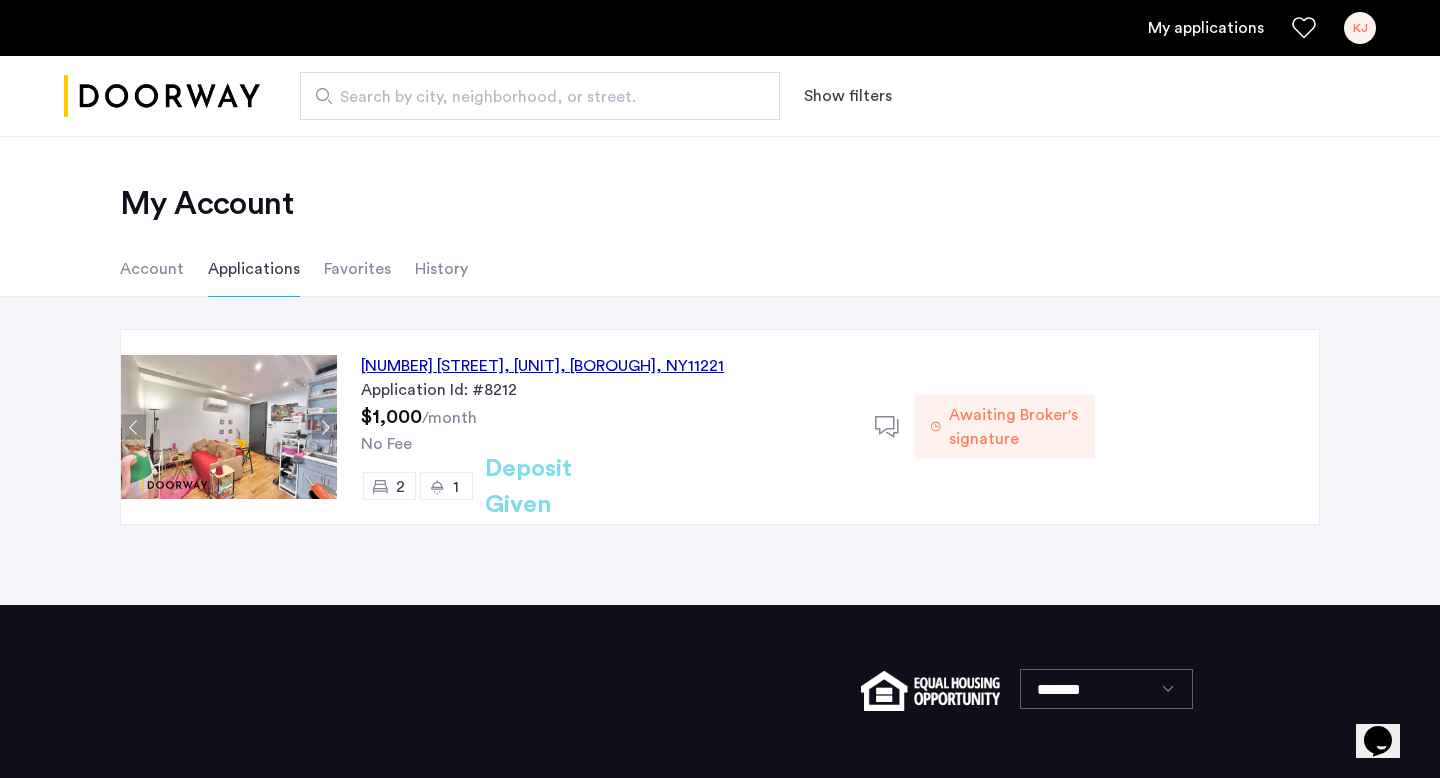 click on "Deposit Given" 